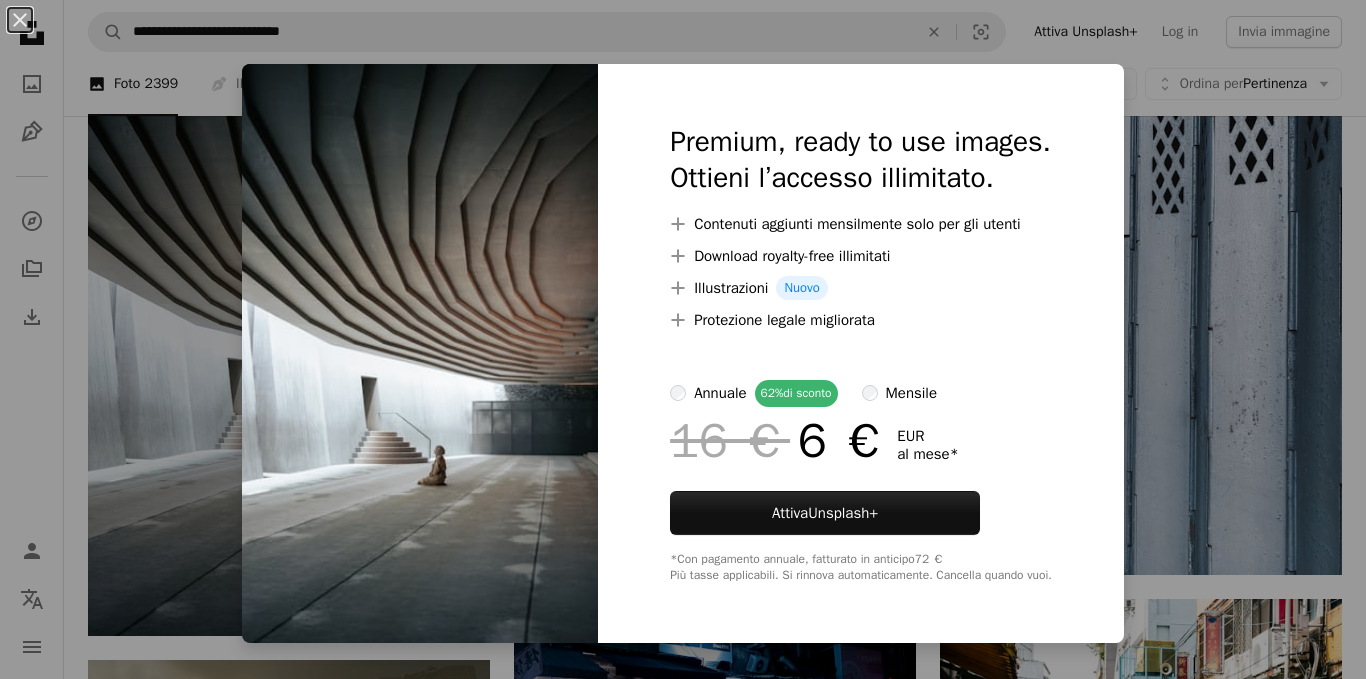 scroll, scrollTop: 15611, scrollLeft: 0, axis: vertical 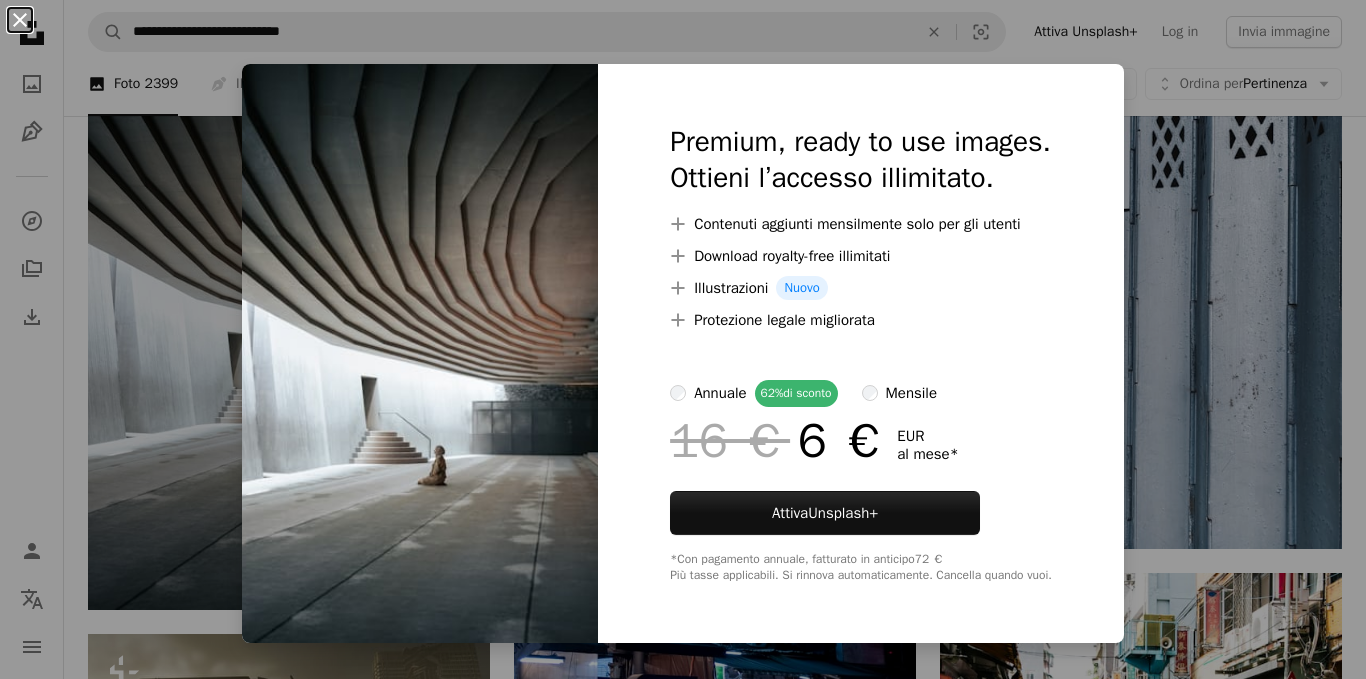 click on "An X shape" at bounding box center [20, 20] 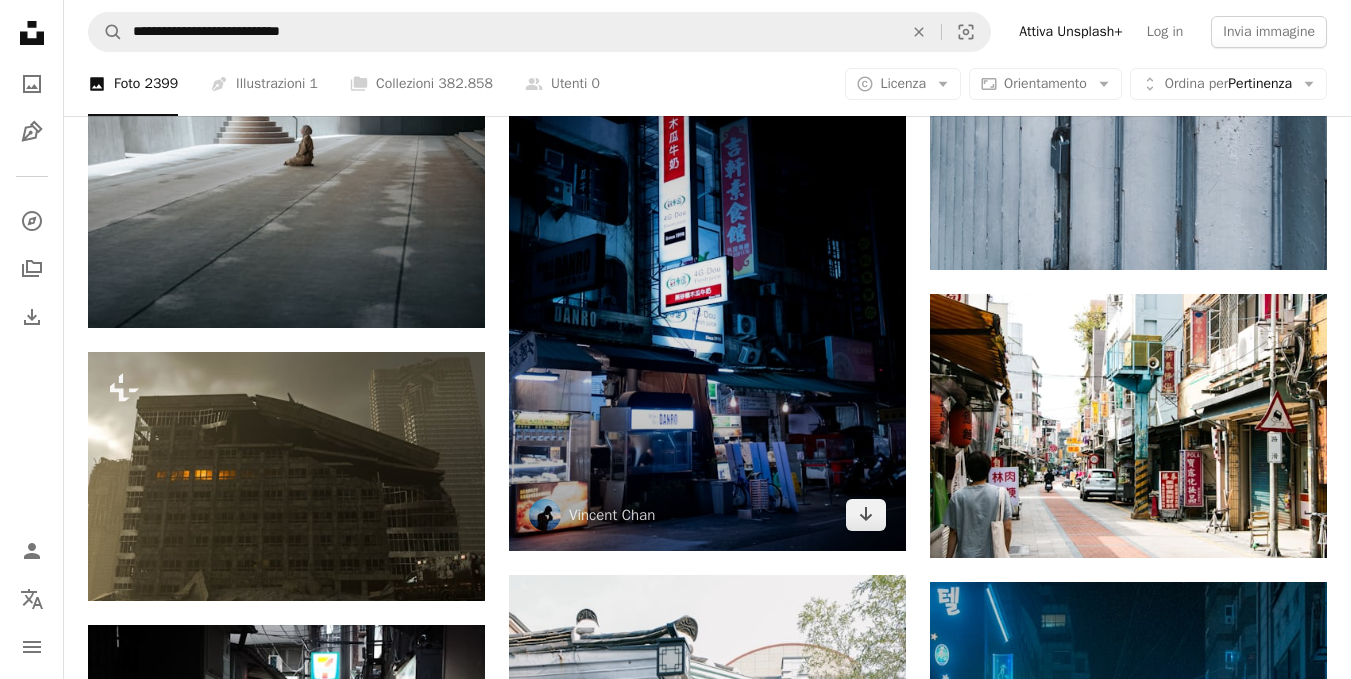 scroll, scrollTop: 15710, scrollLeft: 0, axis: vertical 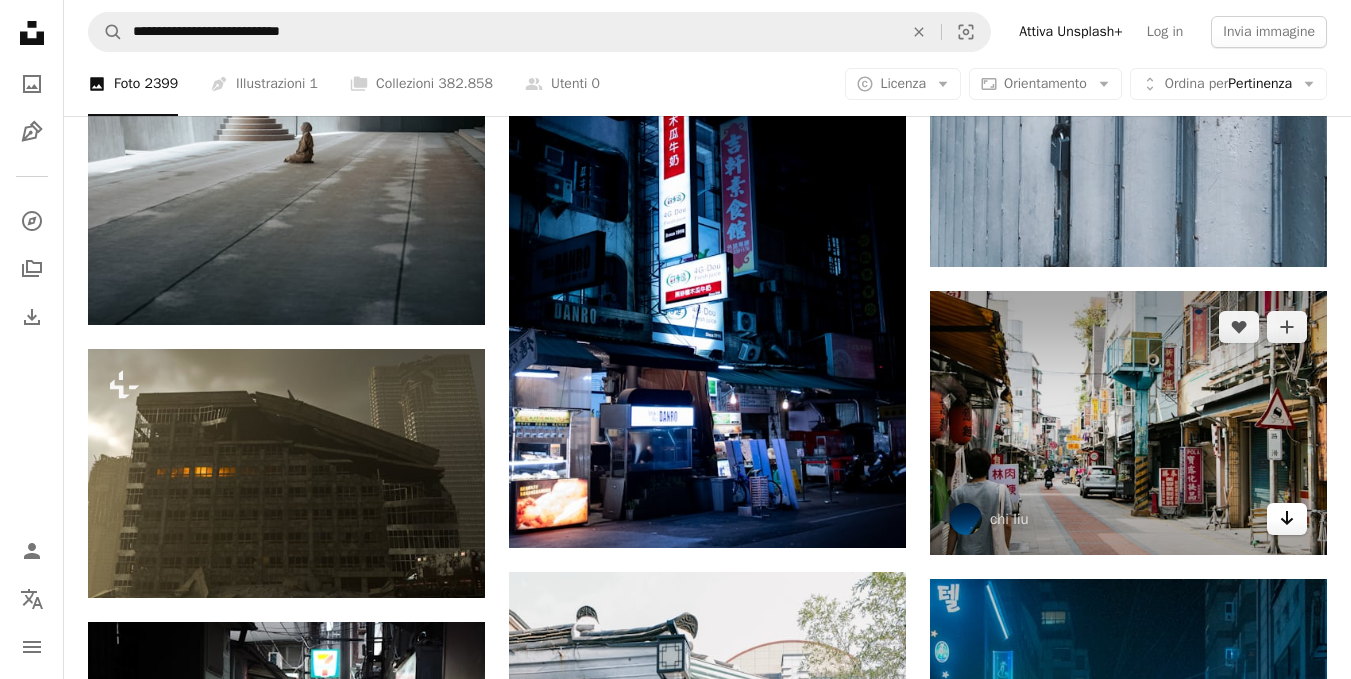 click 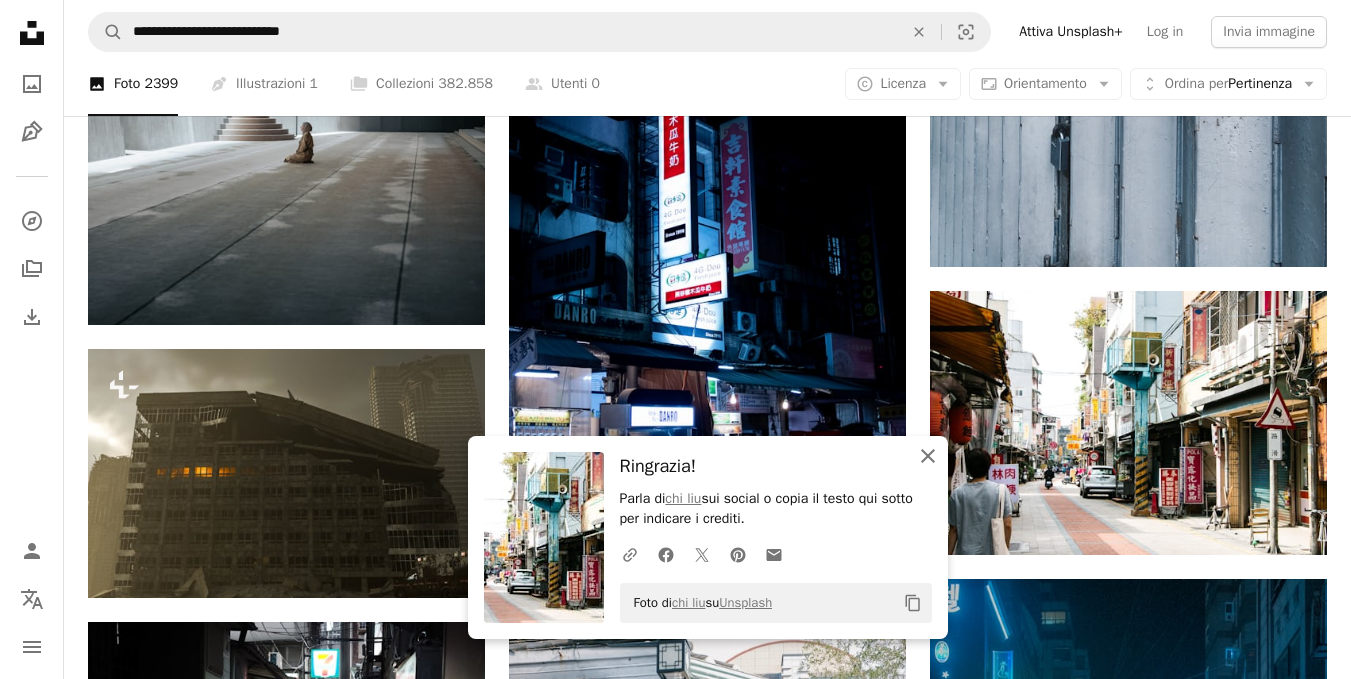 click on "An X shape" 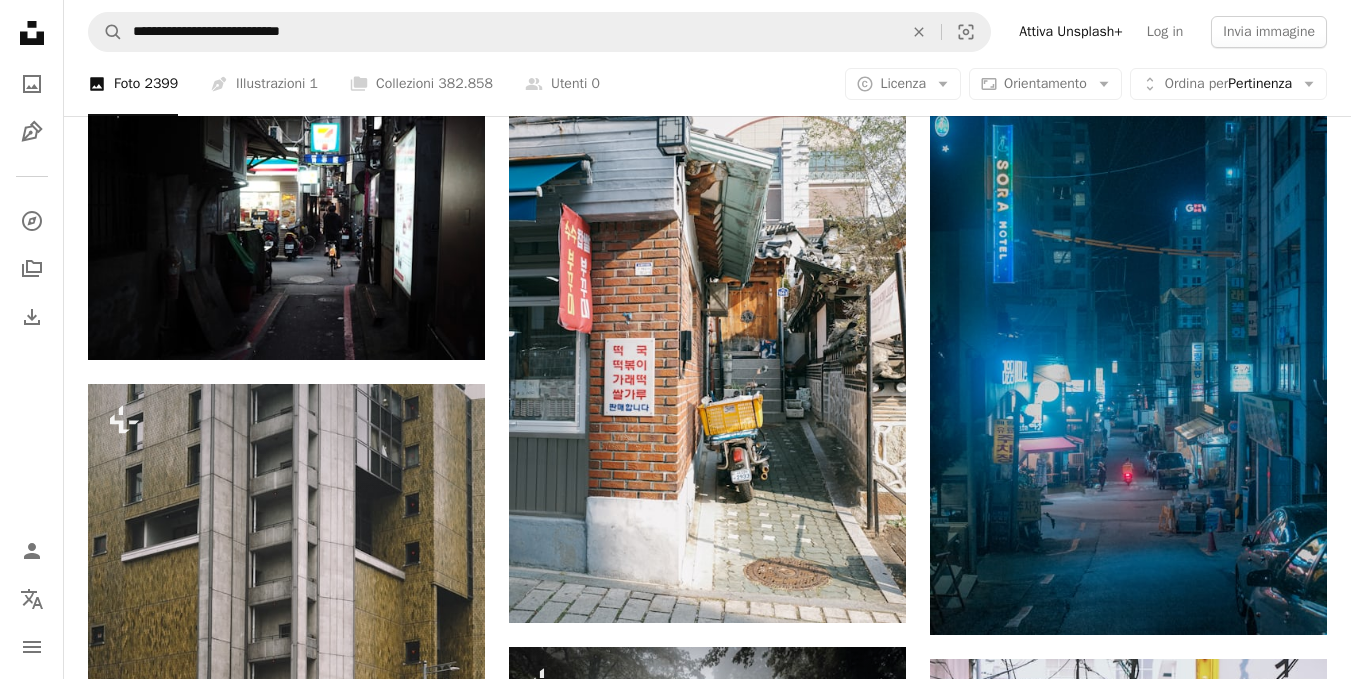 scroll, scrollTop: 16239, scrollLeft: 0, axis: vertical 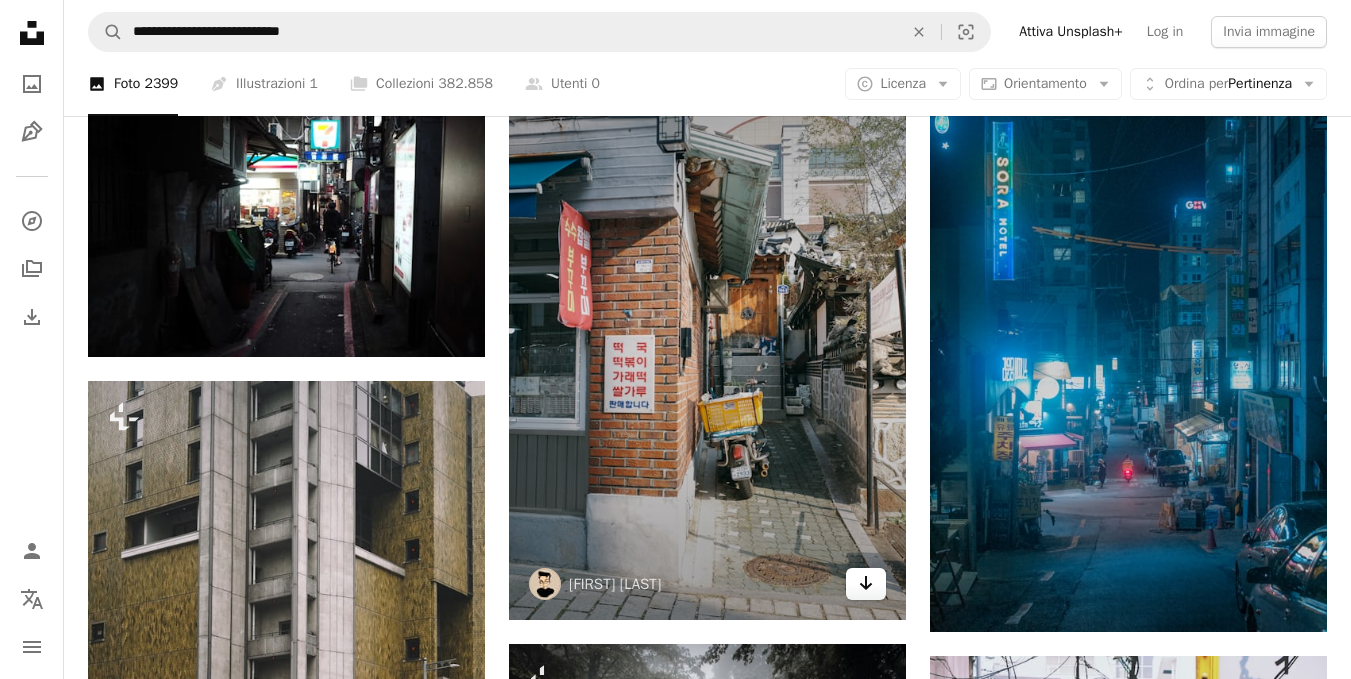 click on "Arrow pointing down" at bounding box center [866, 584] 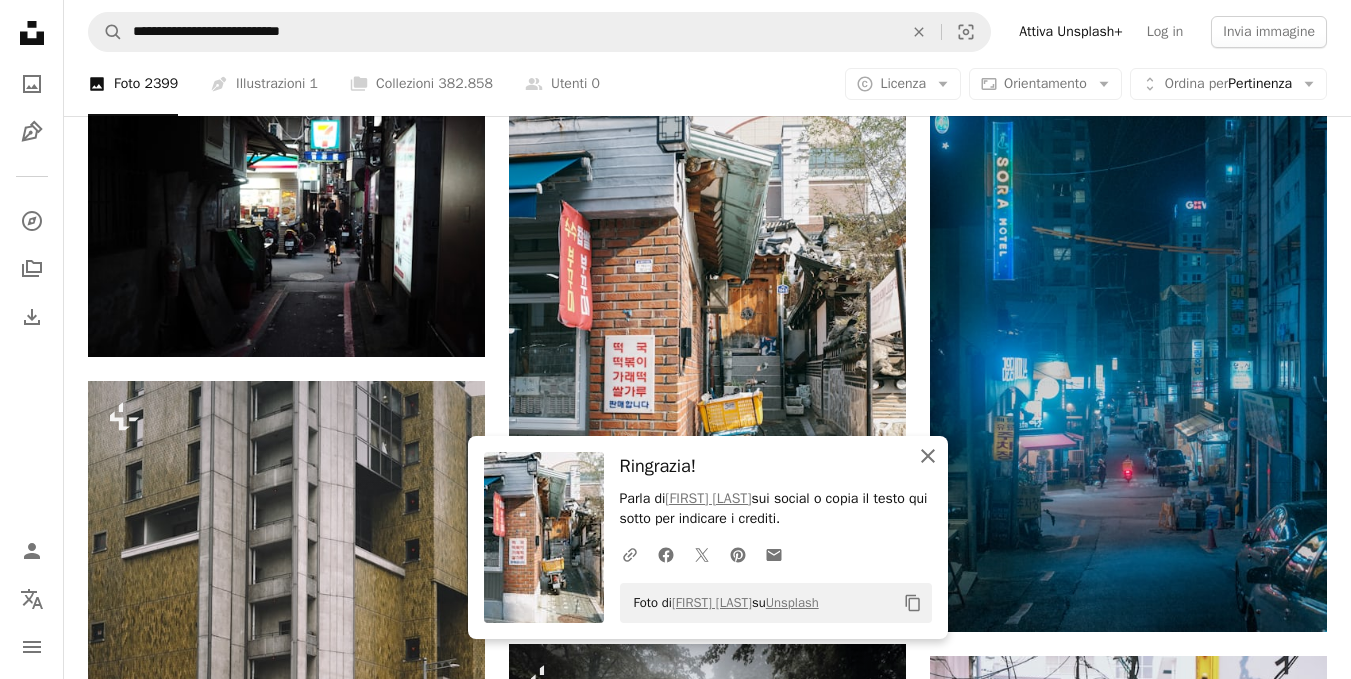click on "An X shape" 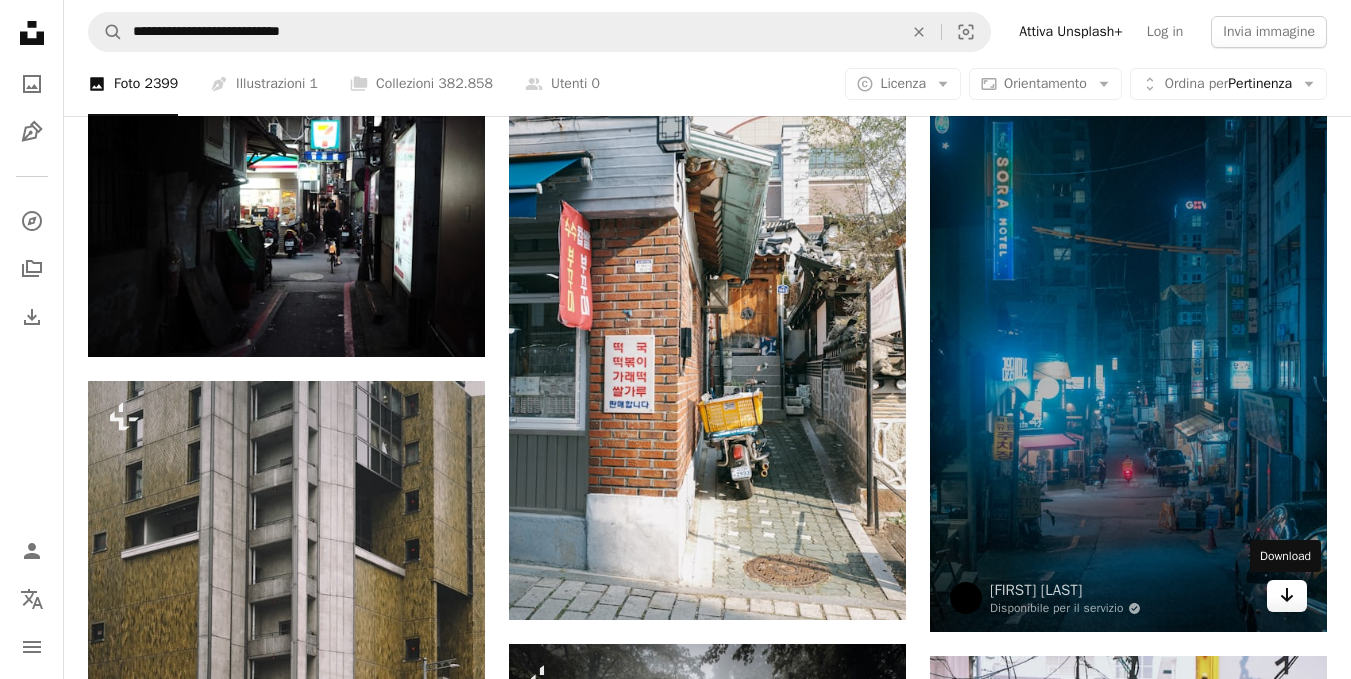 click 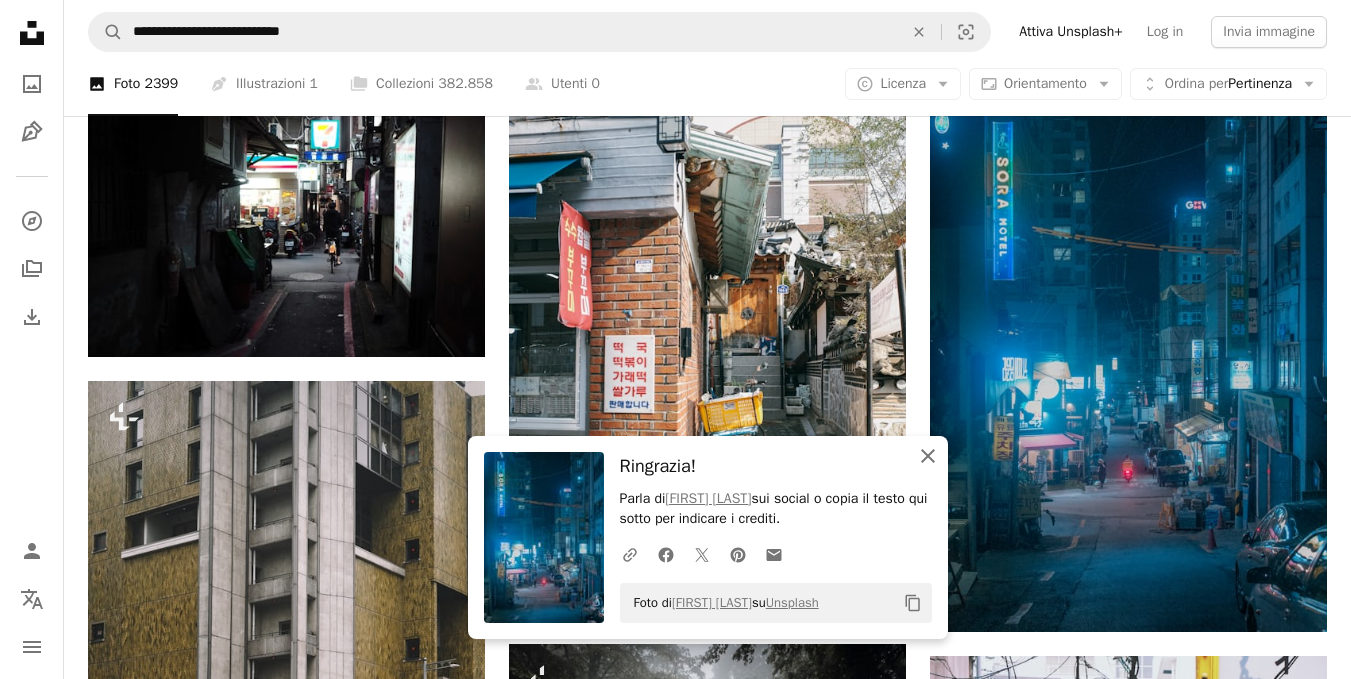 click on "An X shape" 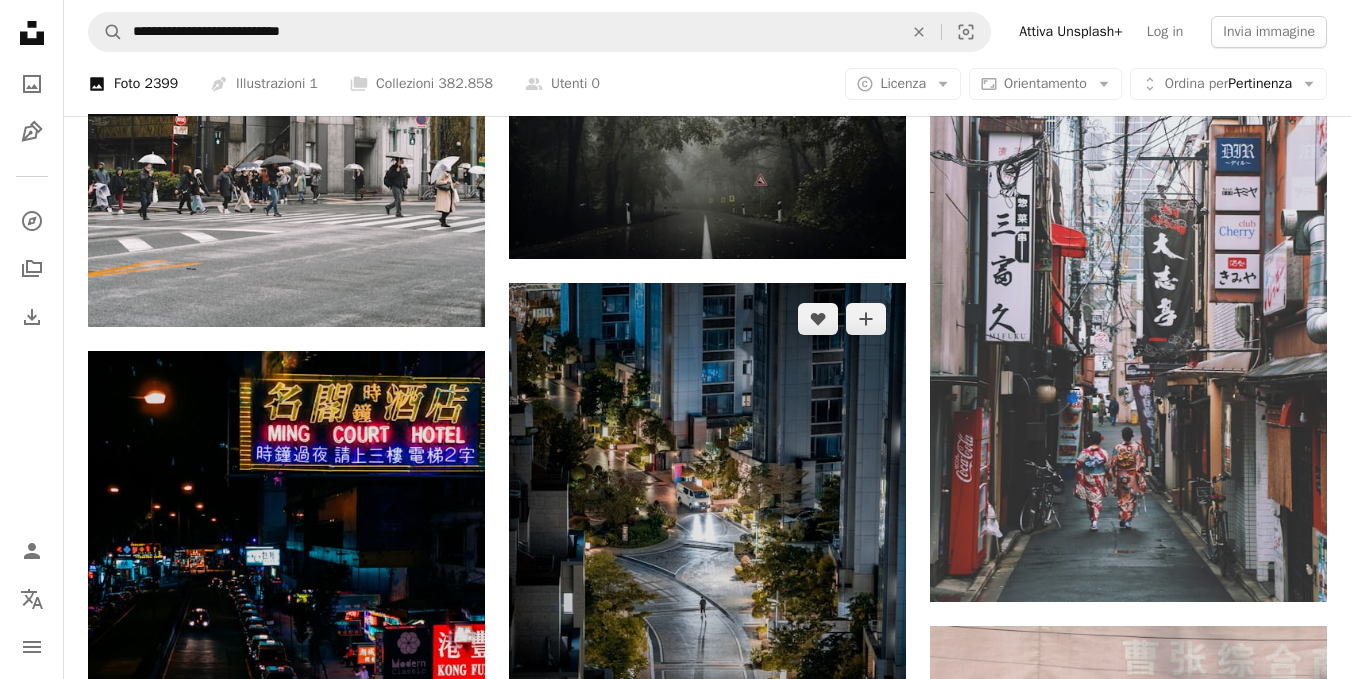 scroll, scrollTop: 16894, scrollLeft: 0, axis: vertical 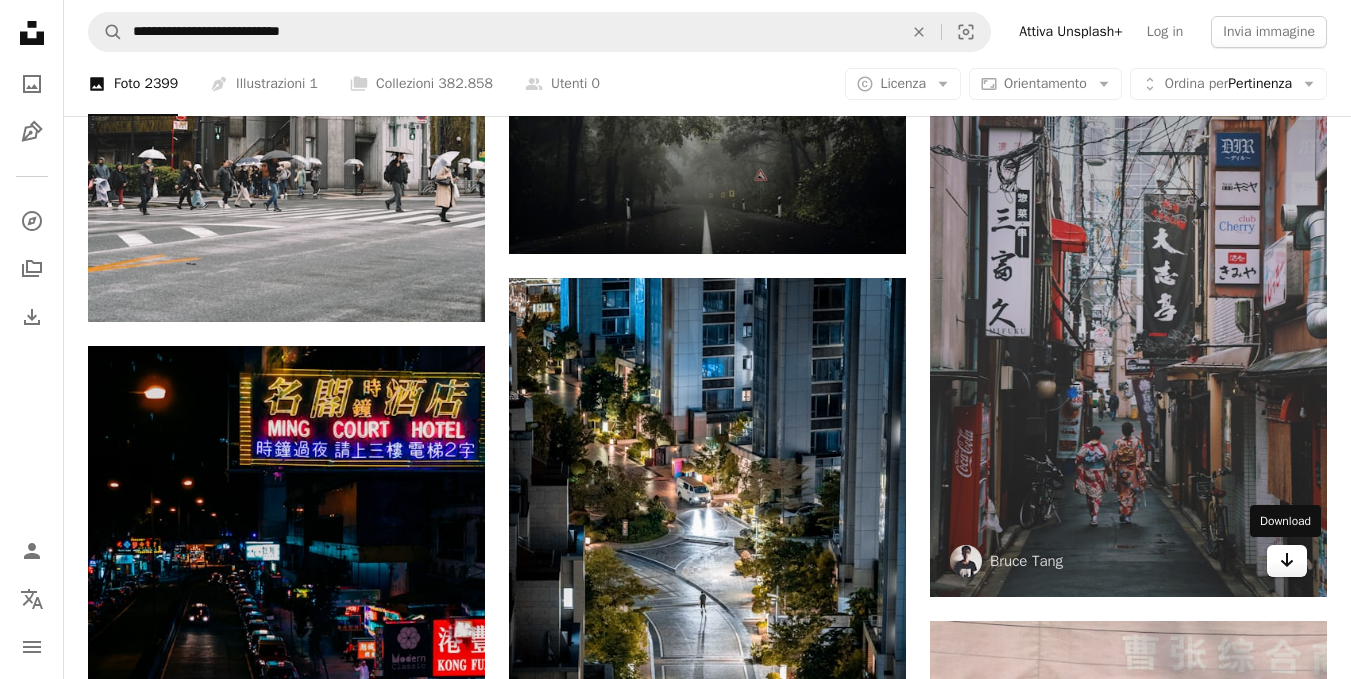 click on "Arrow pointing down" at bounding box center [1287, 561] 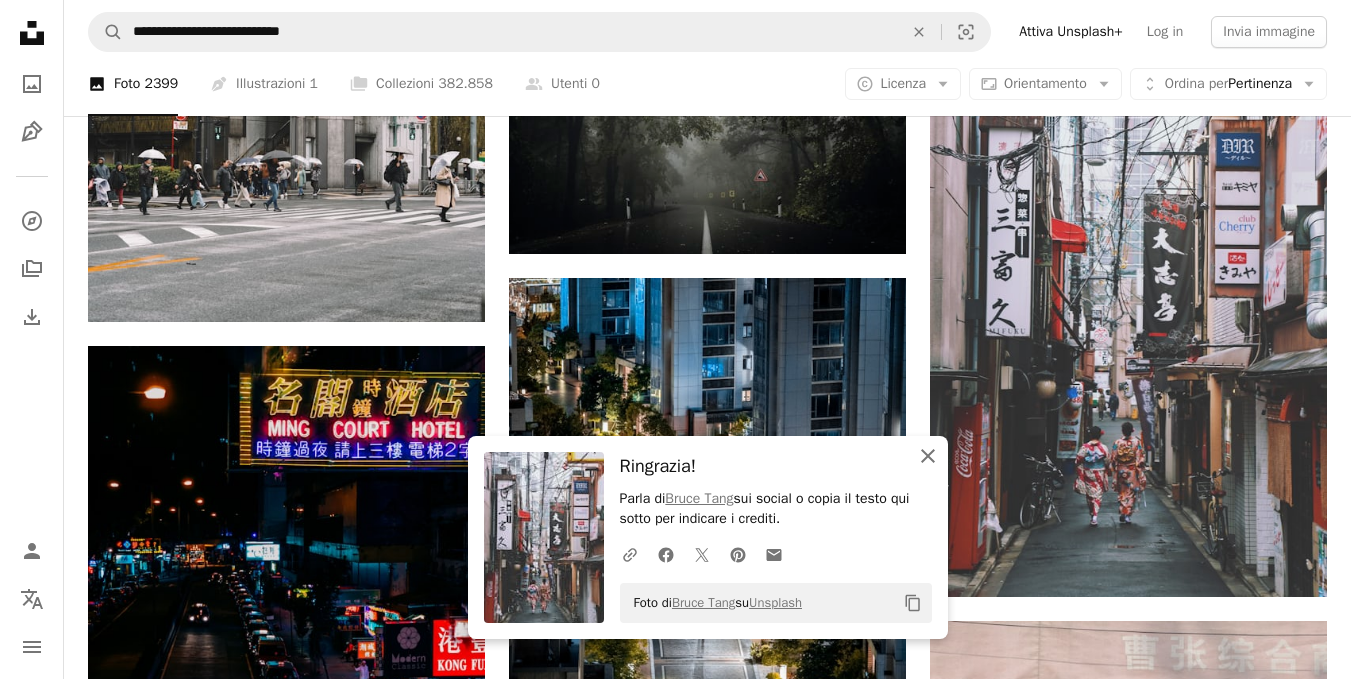 click 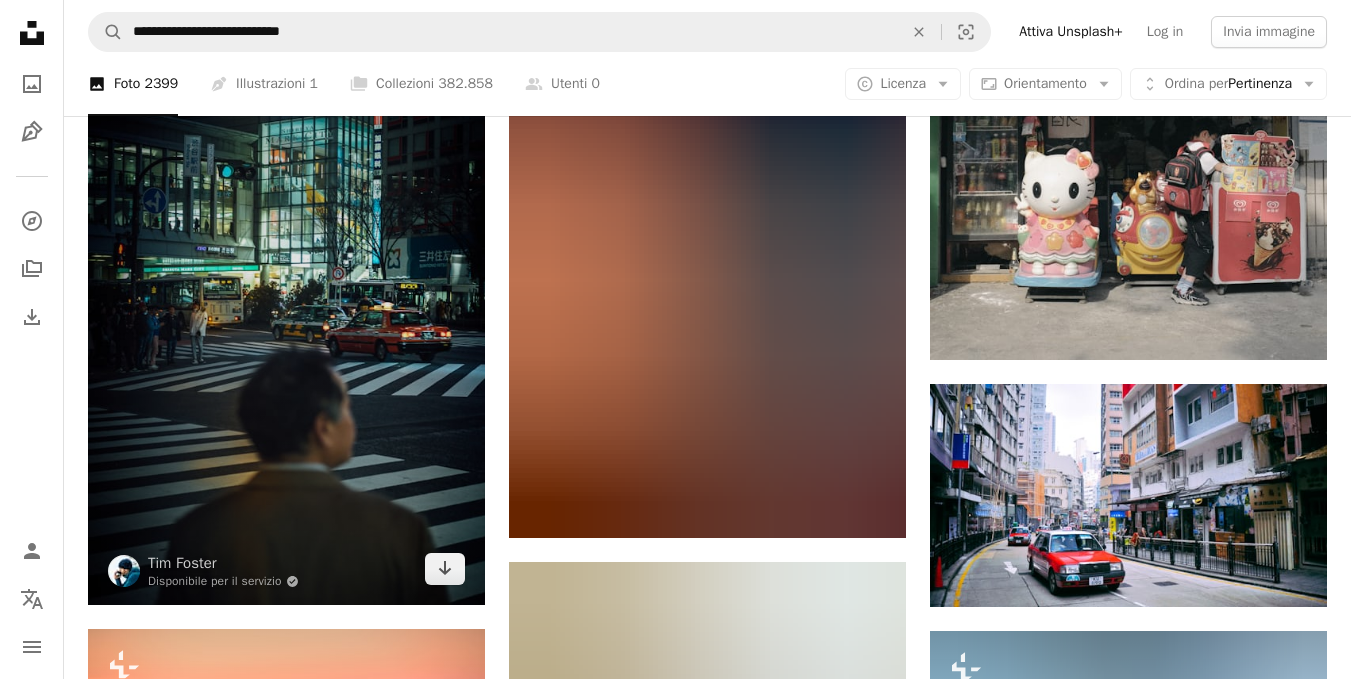 scroll, scrollTop: 17785, scrollLeft: 0, axis: vertical 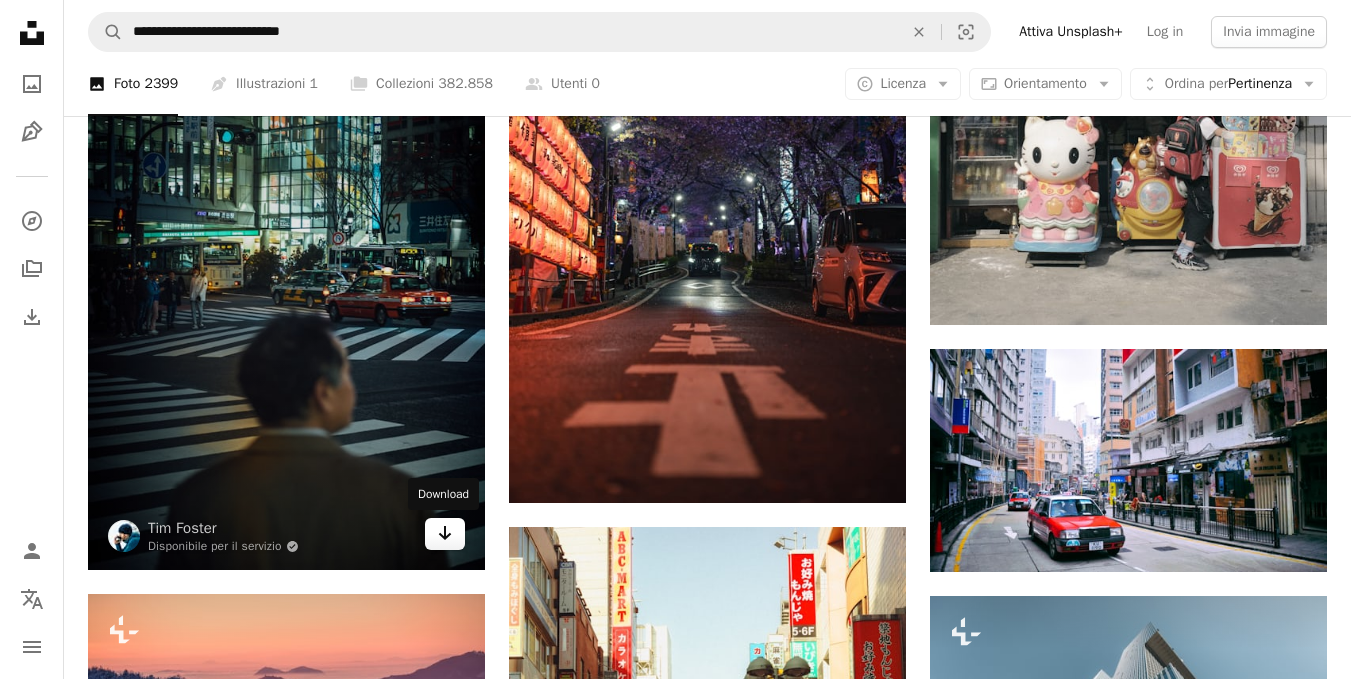 click on "Arrow pointing down" 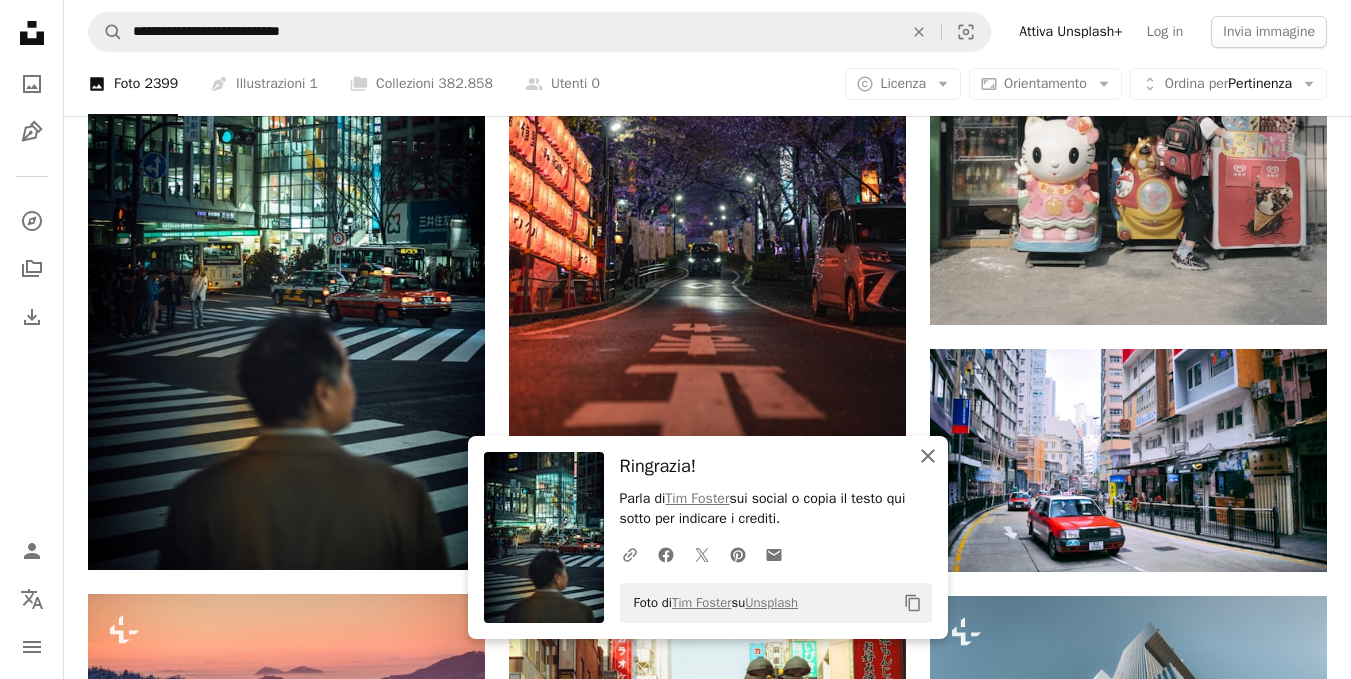 click 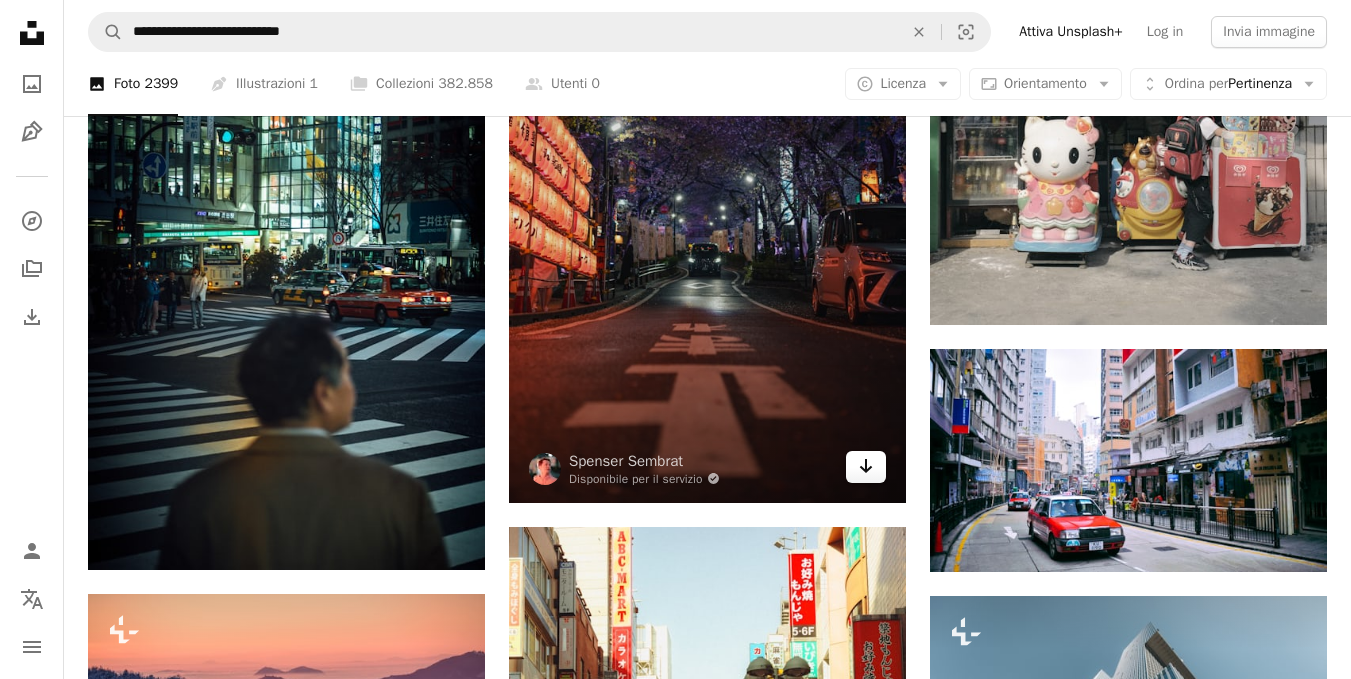 click 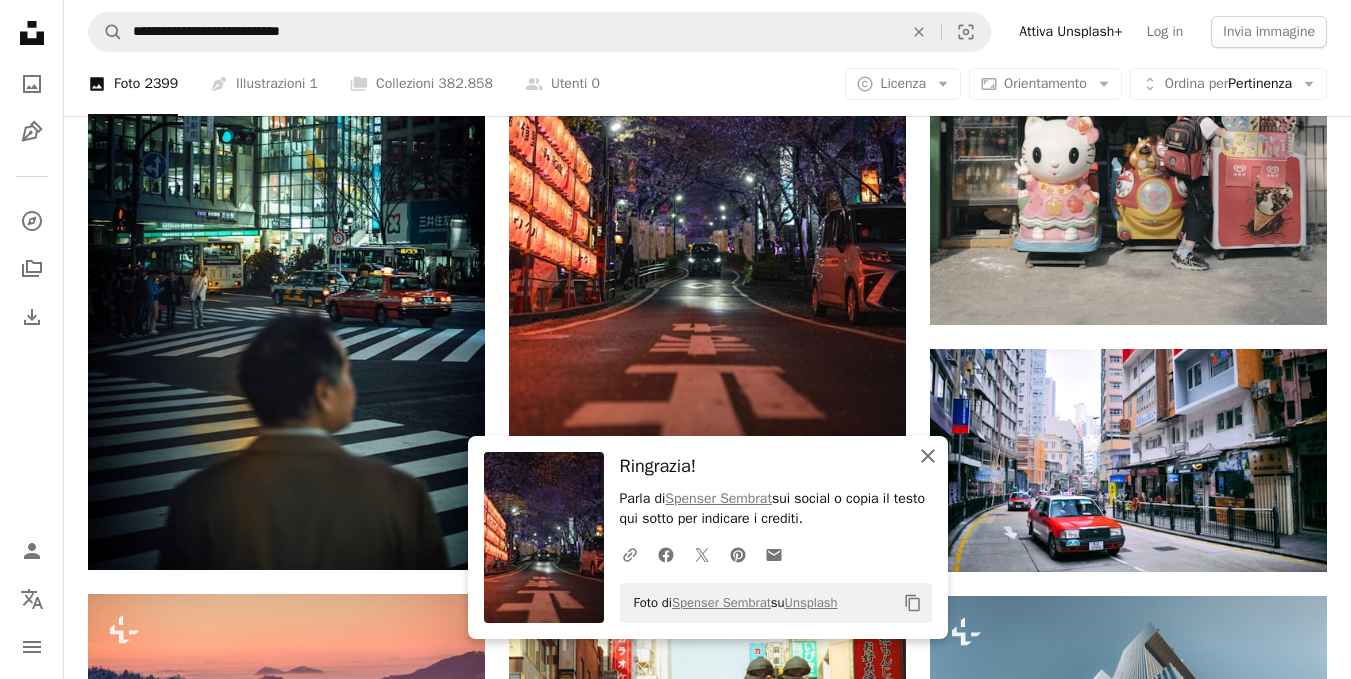 click on "An X shape" 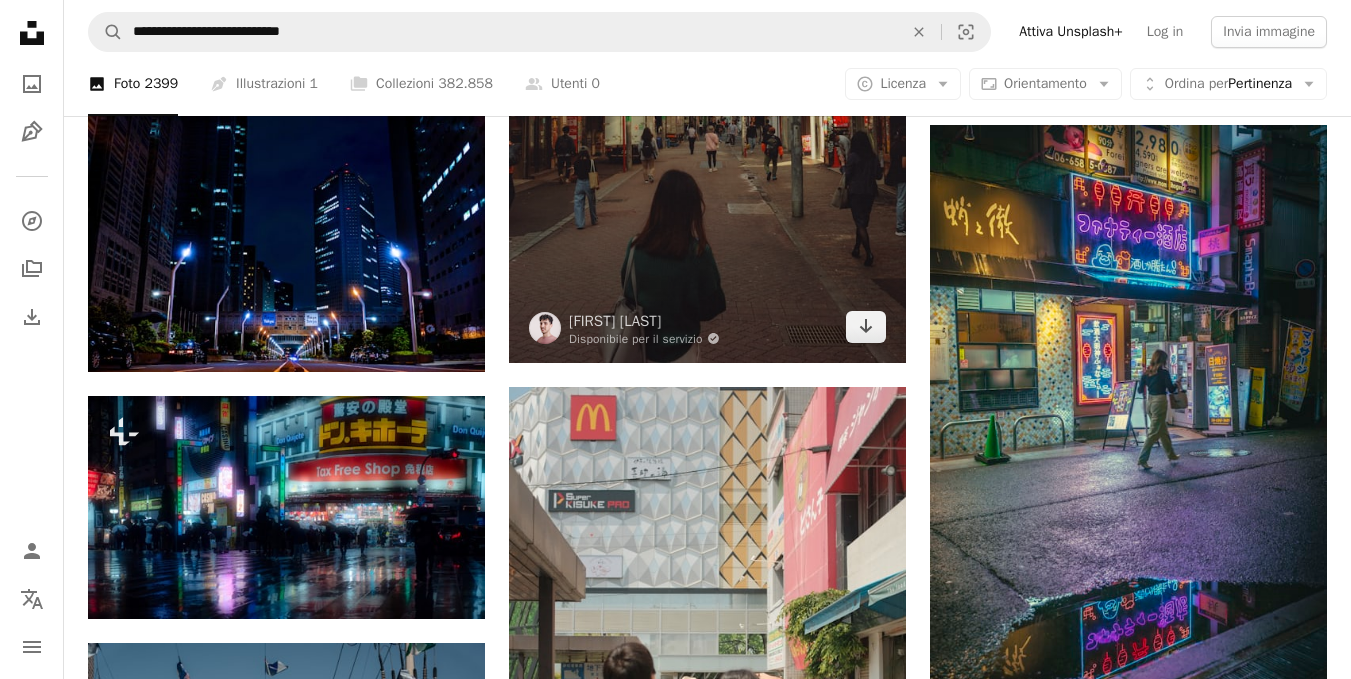 scroll, scrollTop: 18614, scrollLeft: 0, axis: vertical 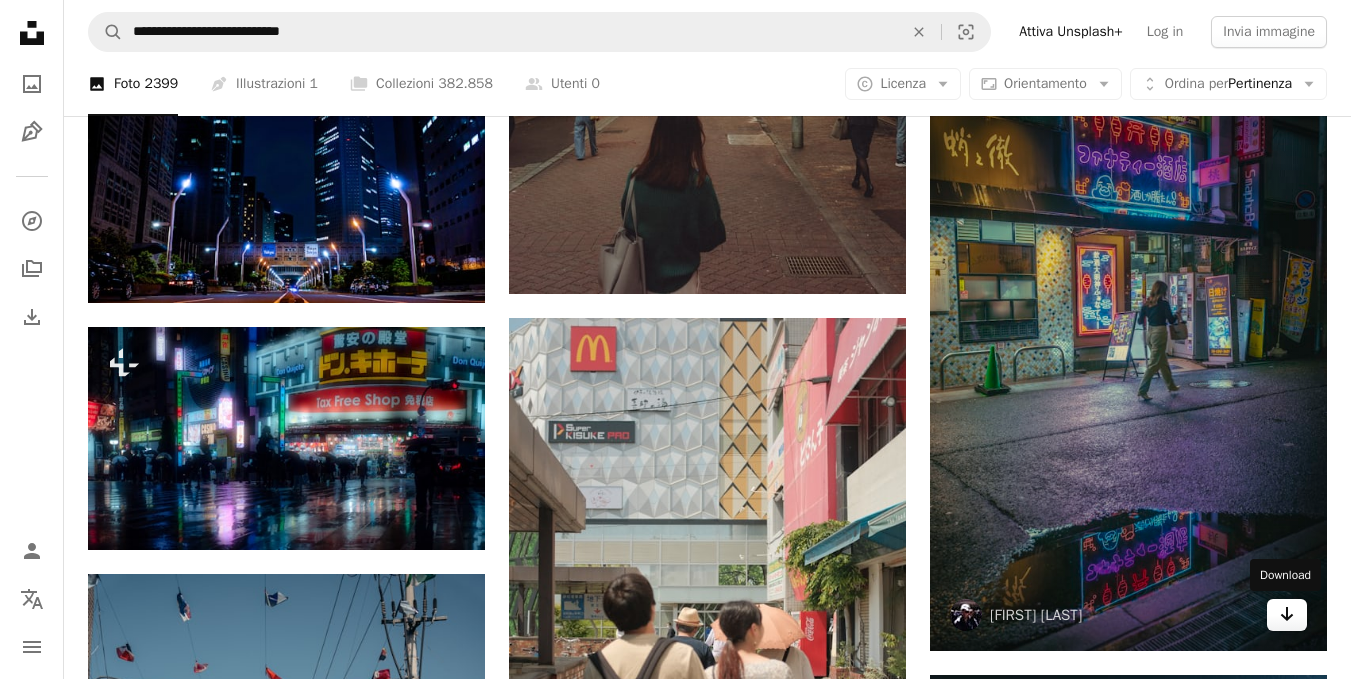 click on "Arrow pointing down" 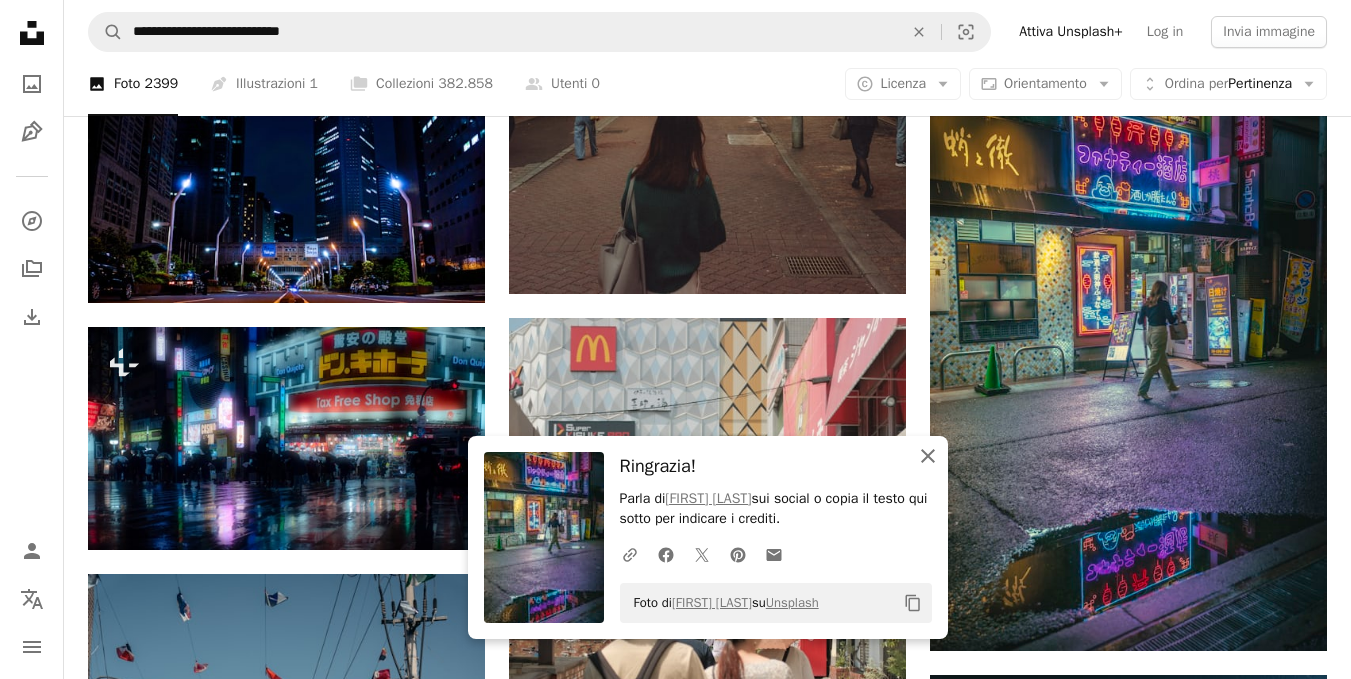 click on "An X shape" 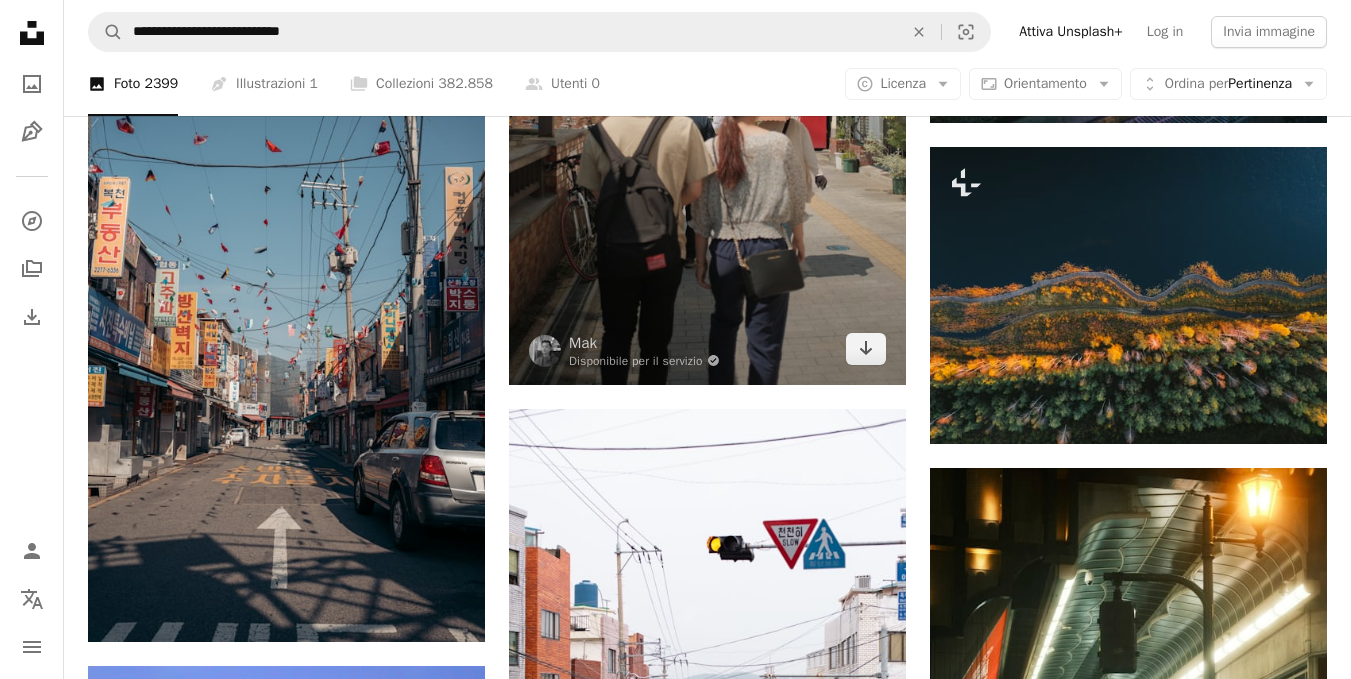 scroll, scrollTop: 19148, scrollLeft: 0, axis: vertical 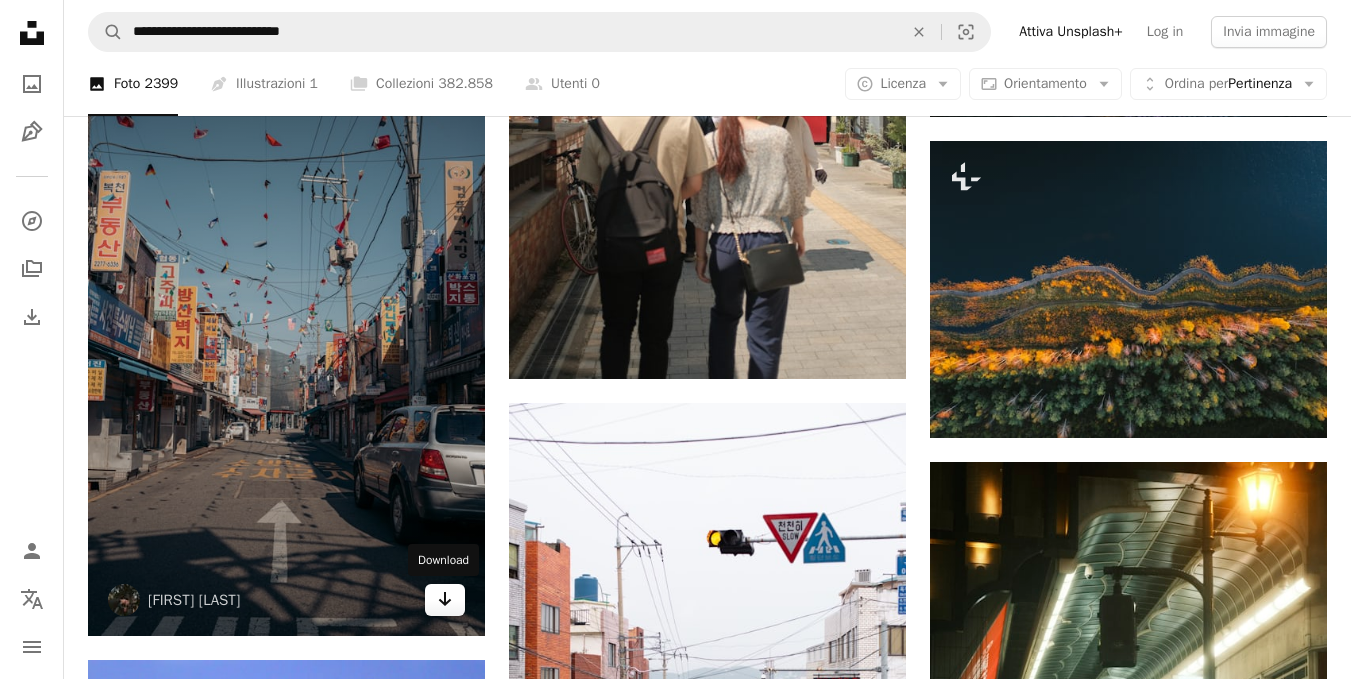 click on "Arrow pointing down" 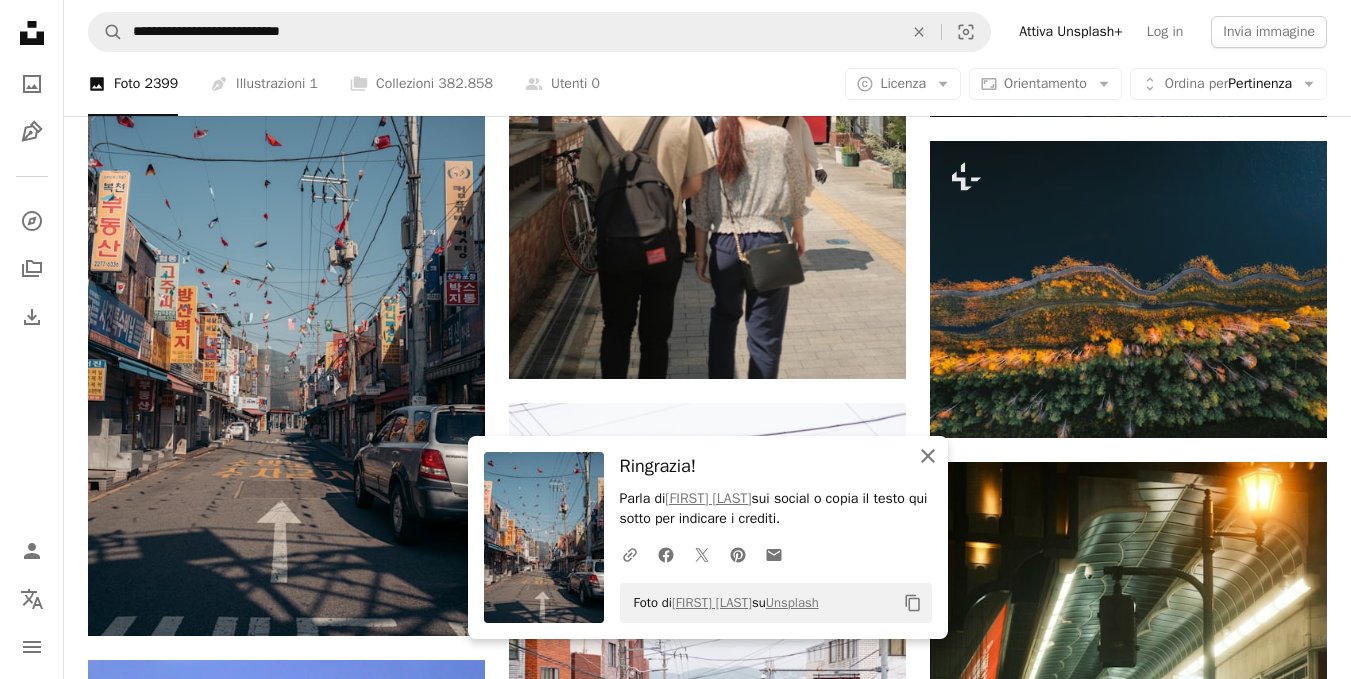 click on "An X shape" 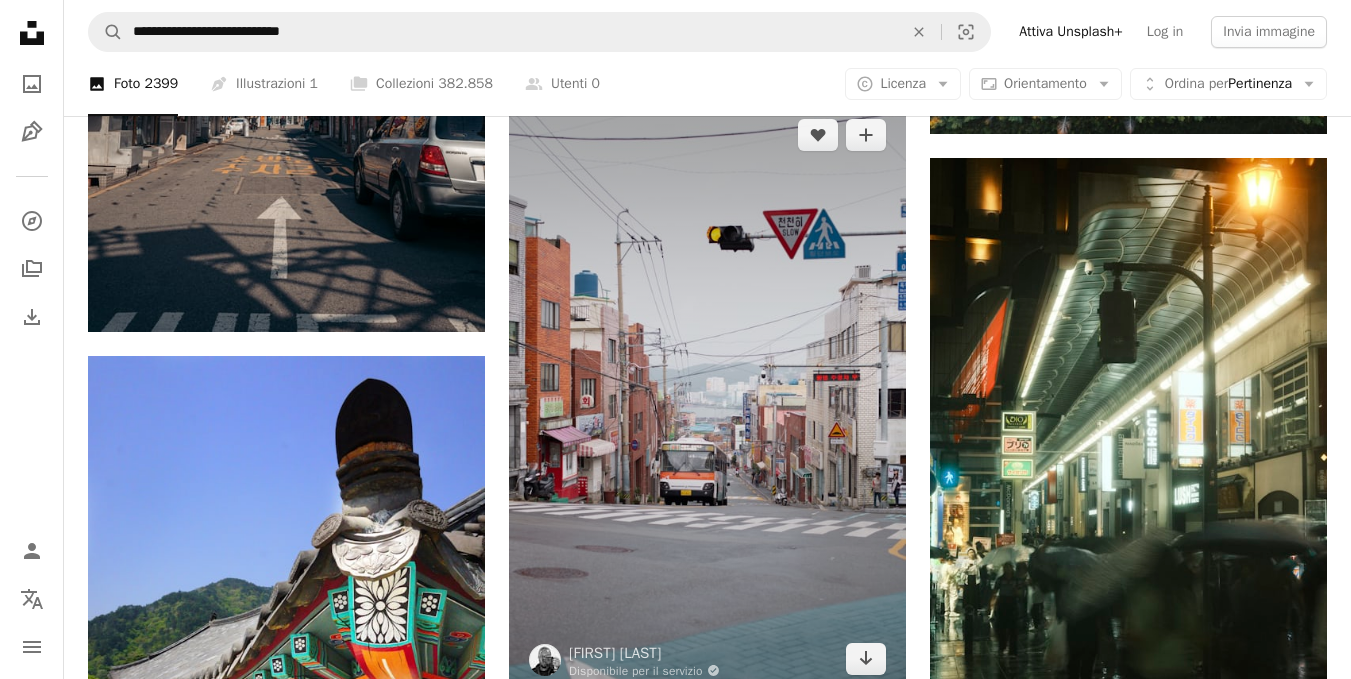 scroll, scrollTop: 19502, scrollLeft: 0, axis: vertical 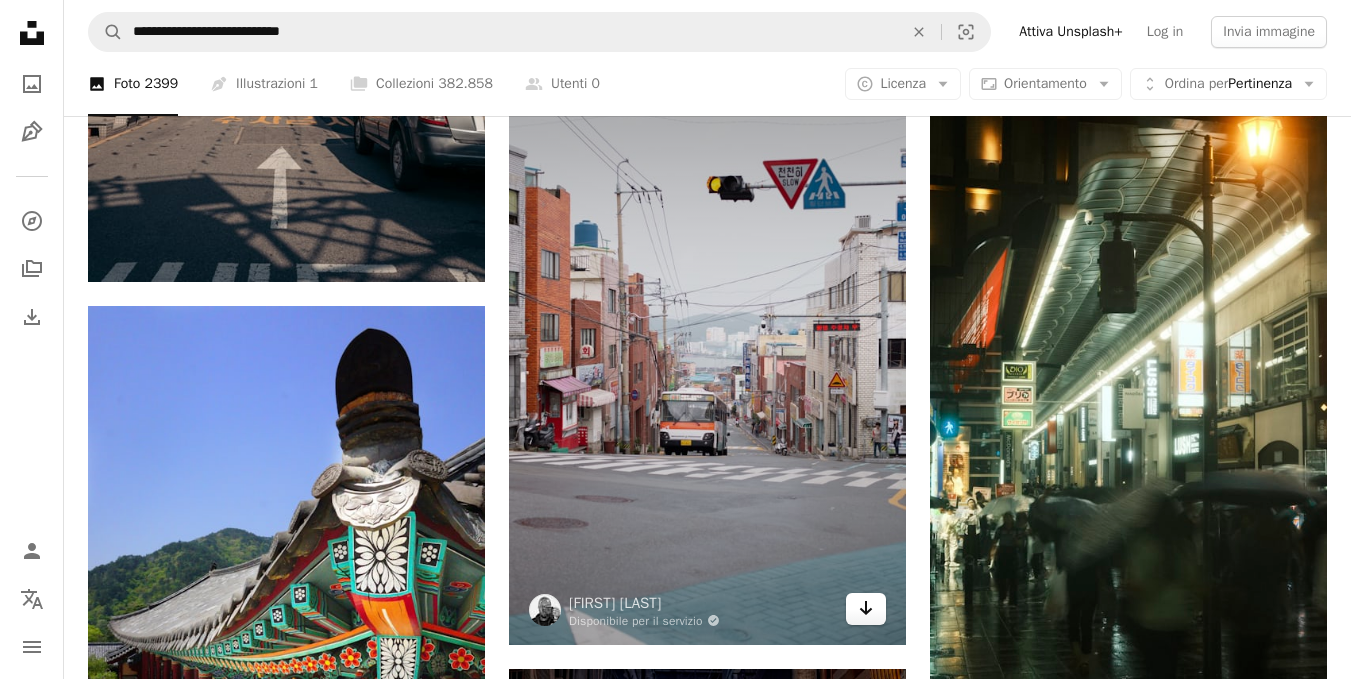 click on "Arrow pointing down" 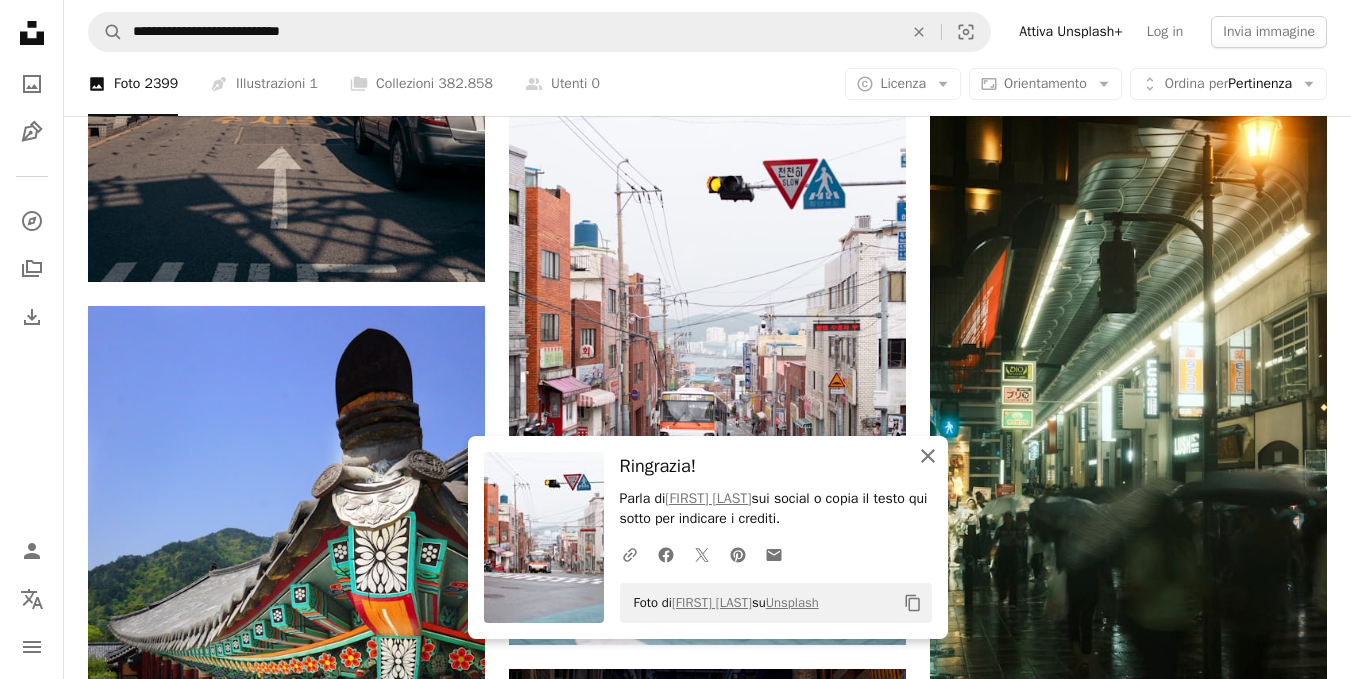 click on "An X shape Chiudi" at bounding box center (928, 456) 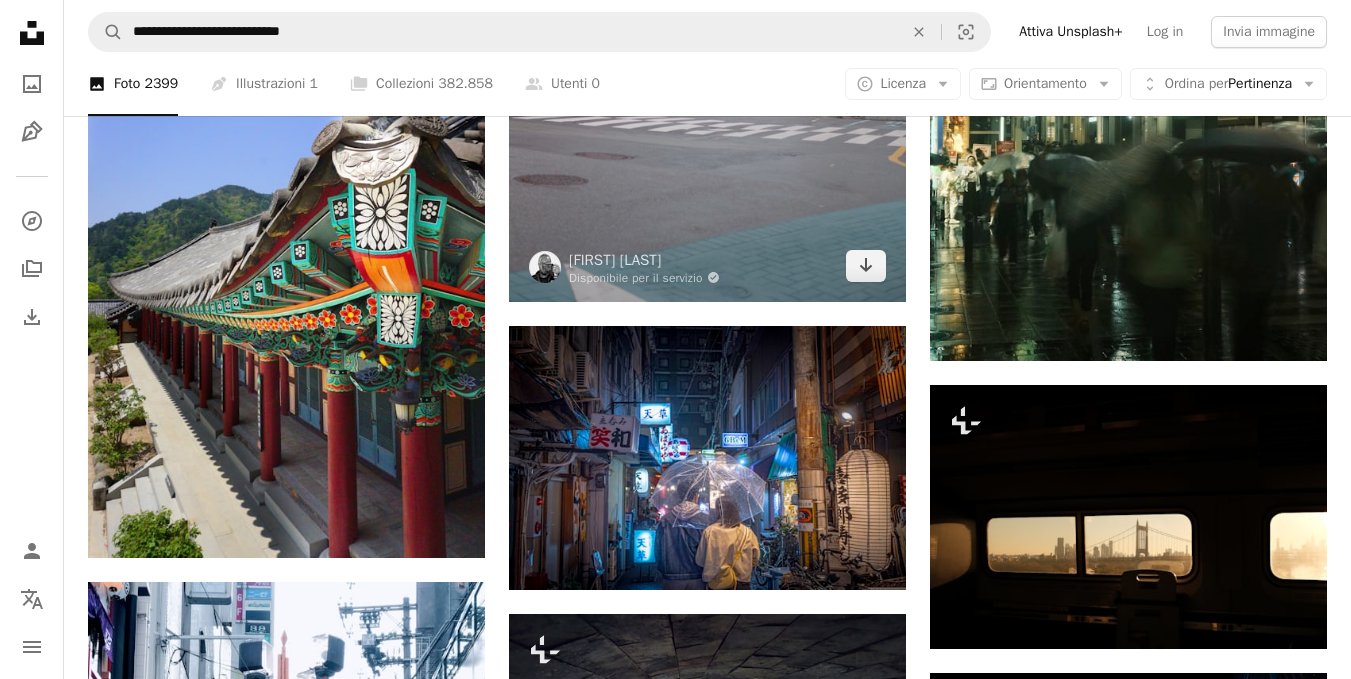 scroll, scrollTop: 19944, scrollLeft: 0, axis: vertical 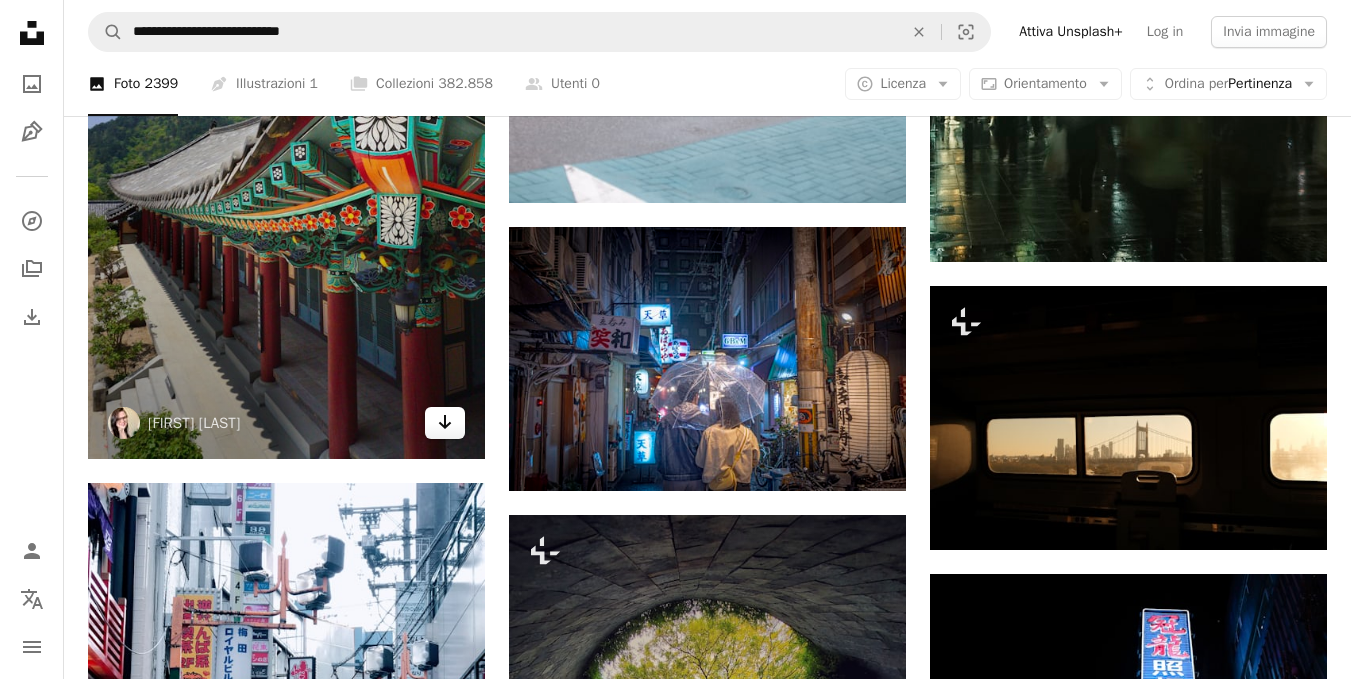 click 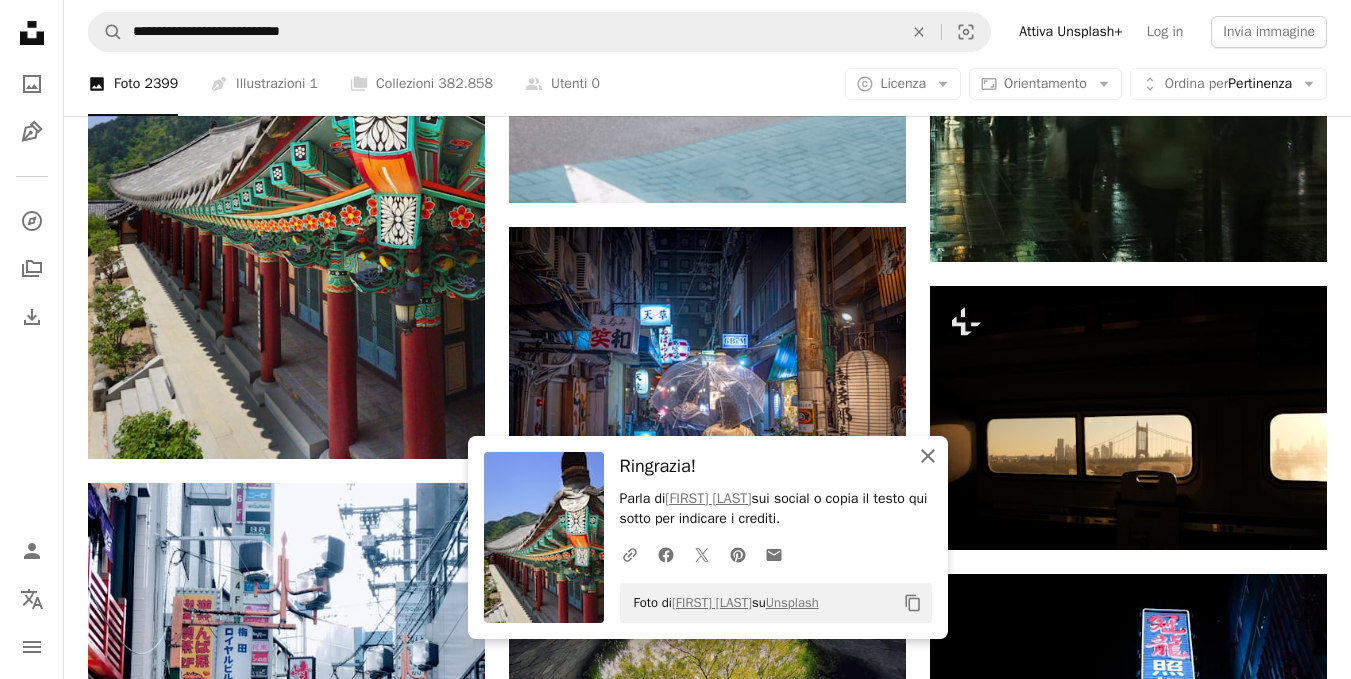 click on "An X shape" 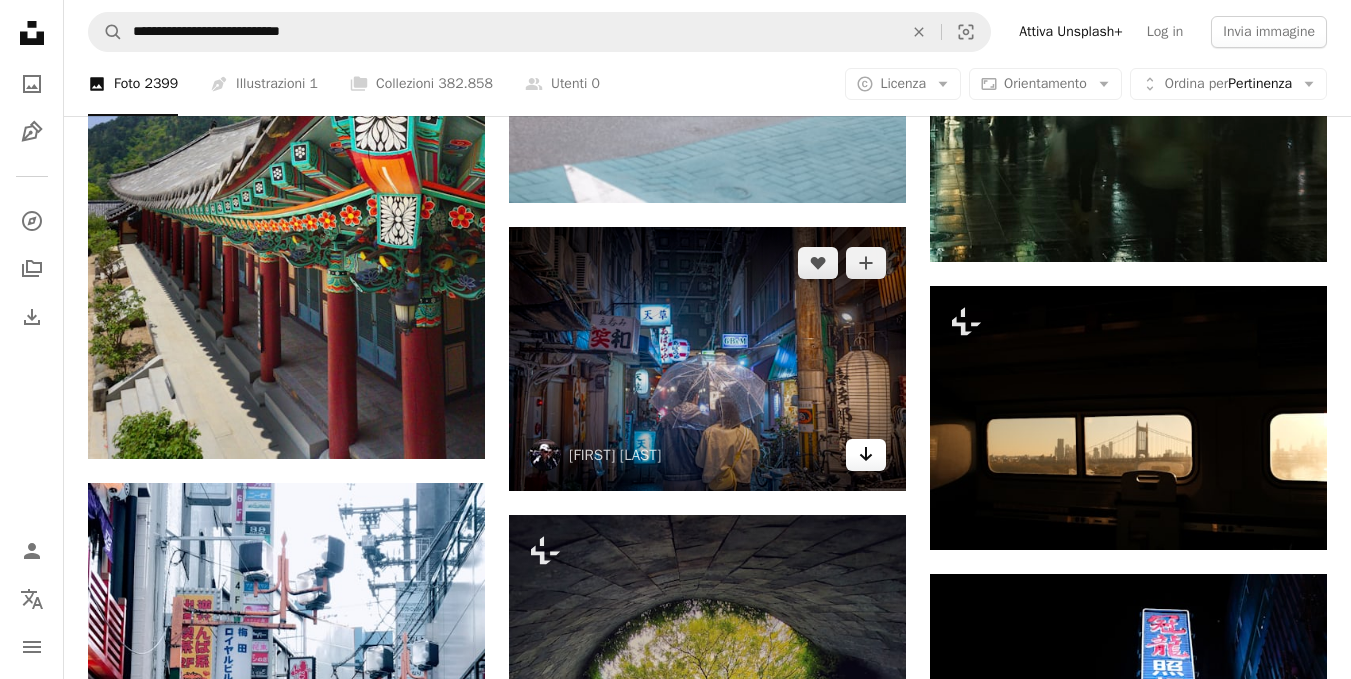 click on "Arrow pointing down" 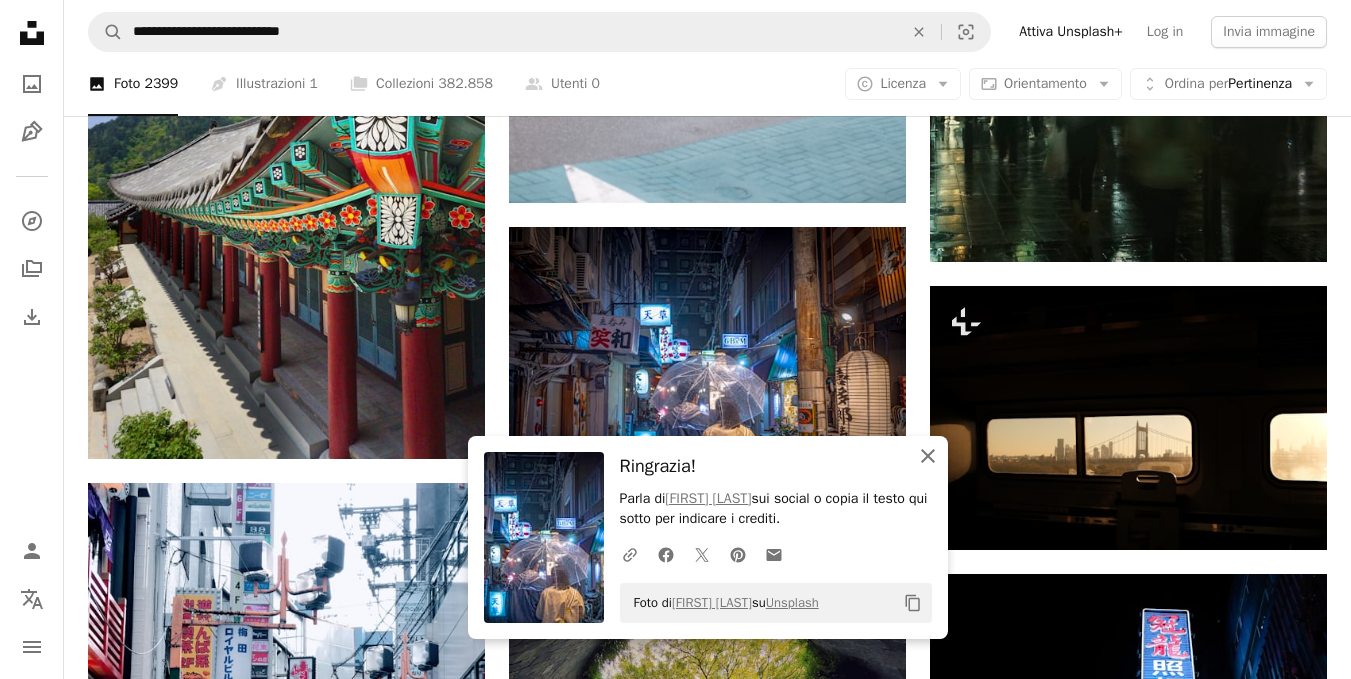 click on "An X shape" 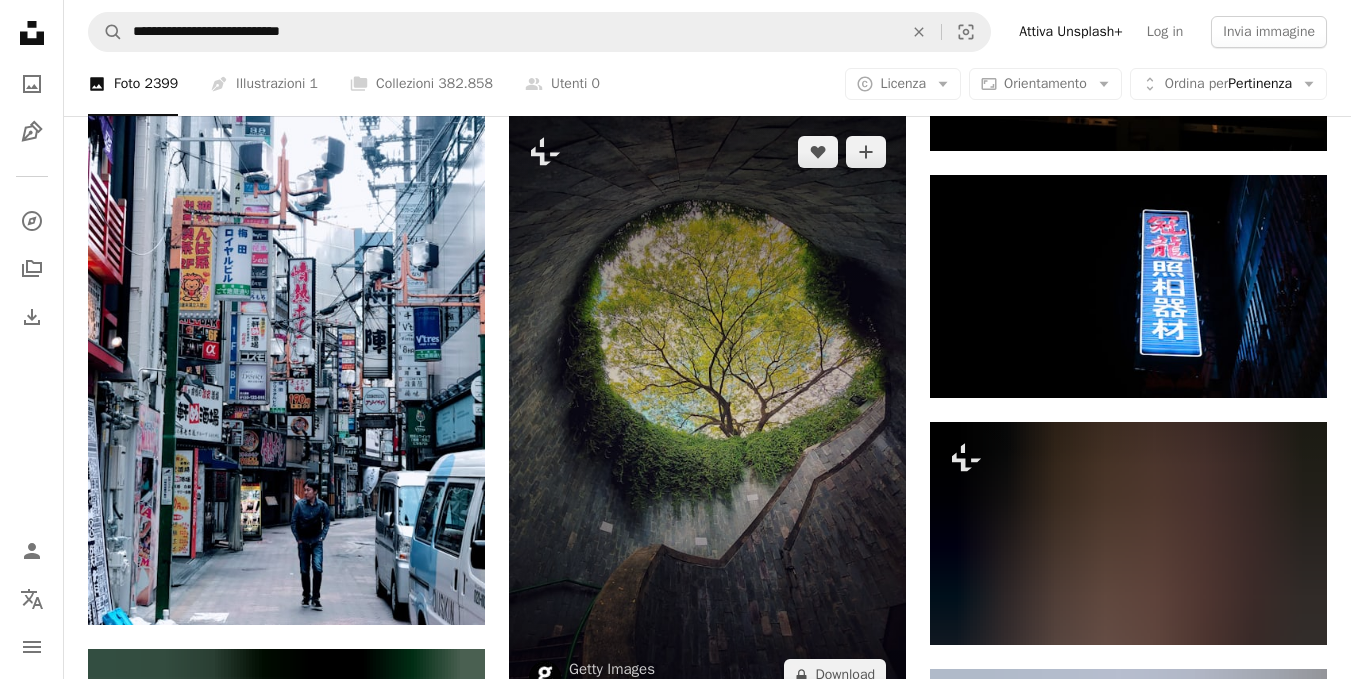 scroll, scrollTop: 20398, scrollLeft: 0, axis: vertical 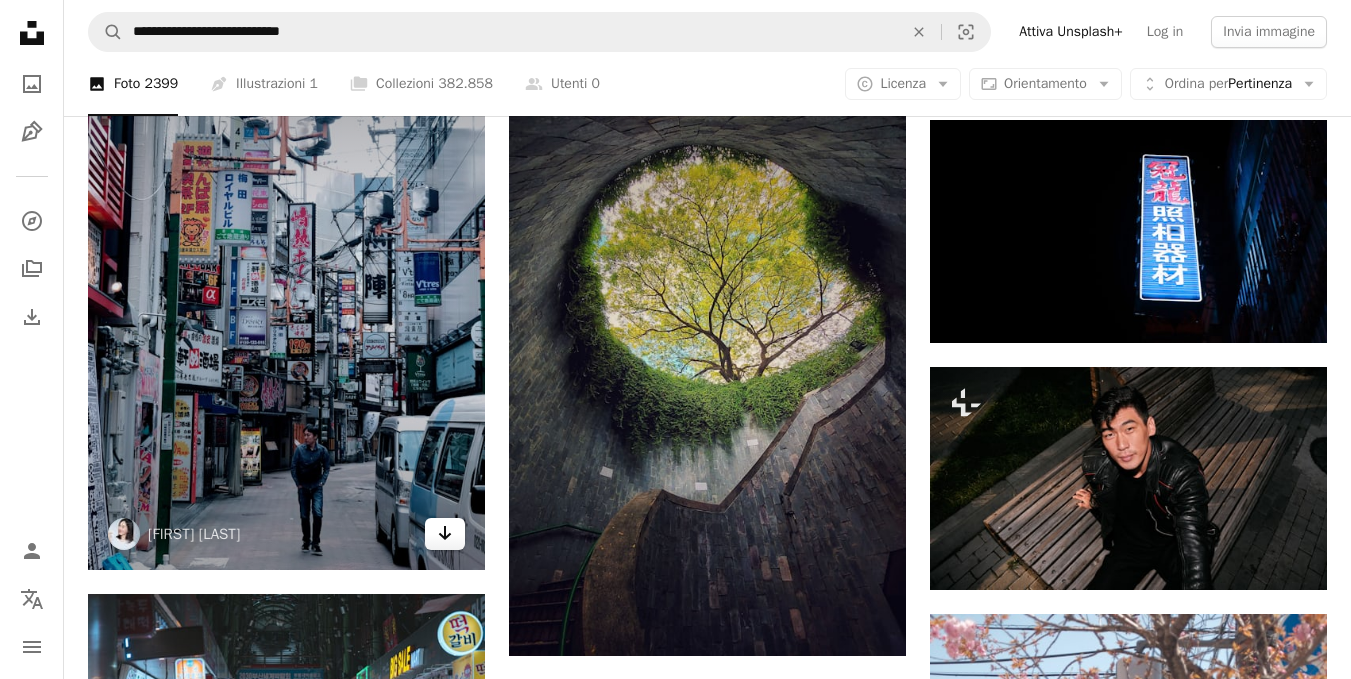 click 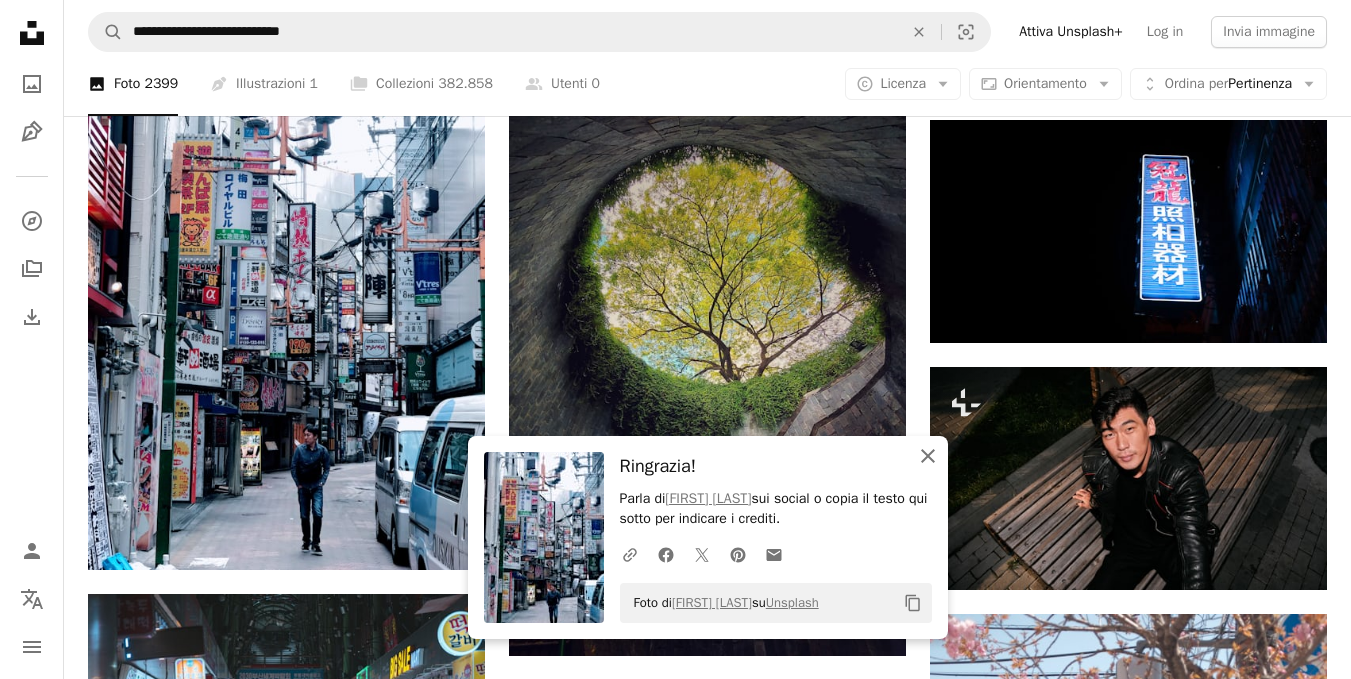 click on "An X shape Chiudi" at bounding box center (928, 456) 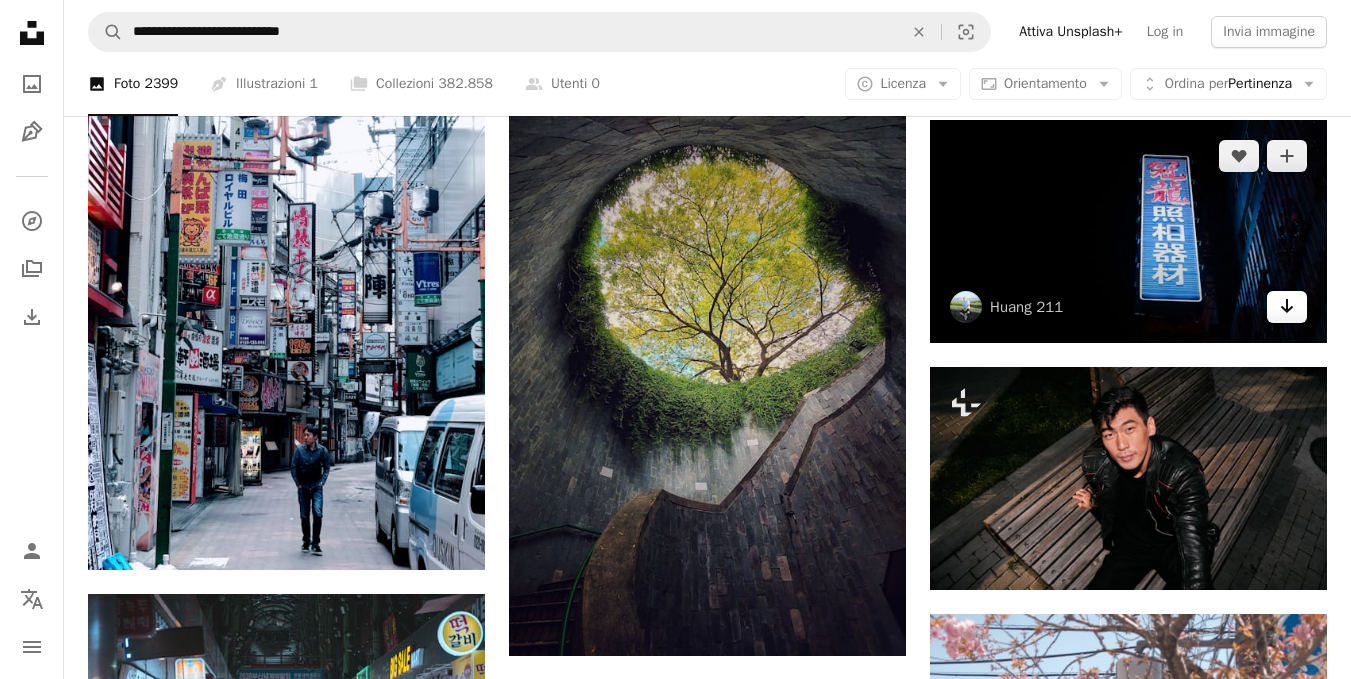 click on "Arrow pointing down" at bounding box center [1287, 307] 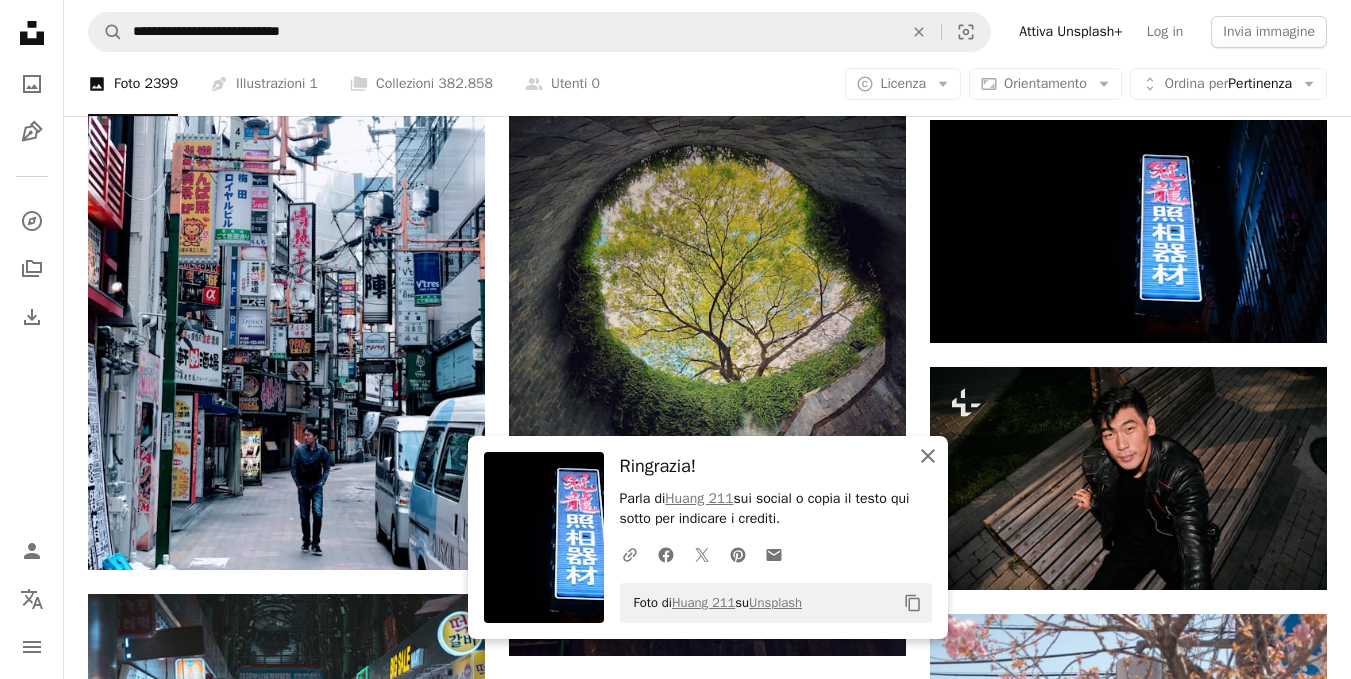 click on "An X shape" 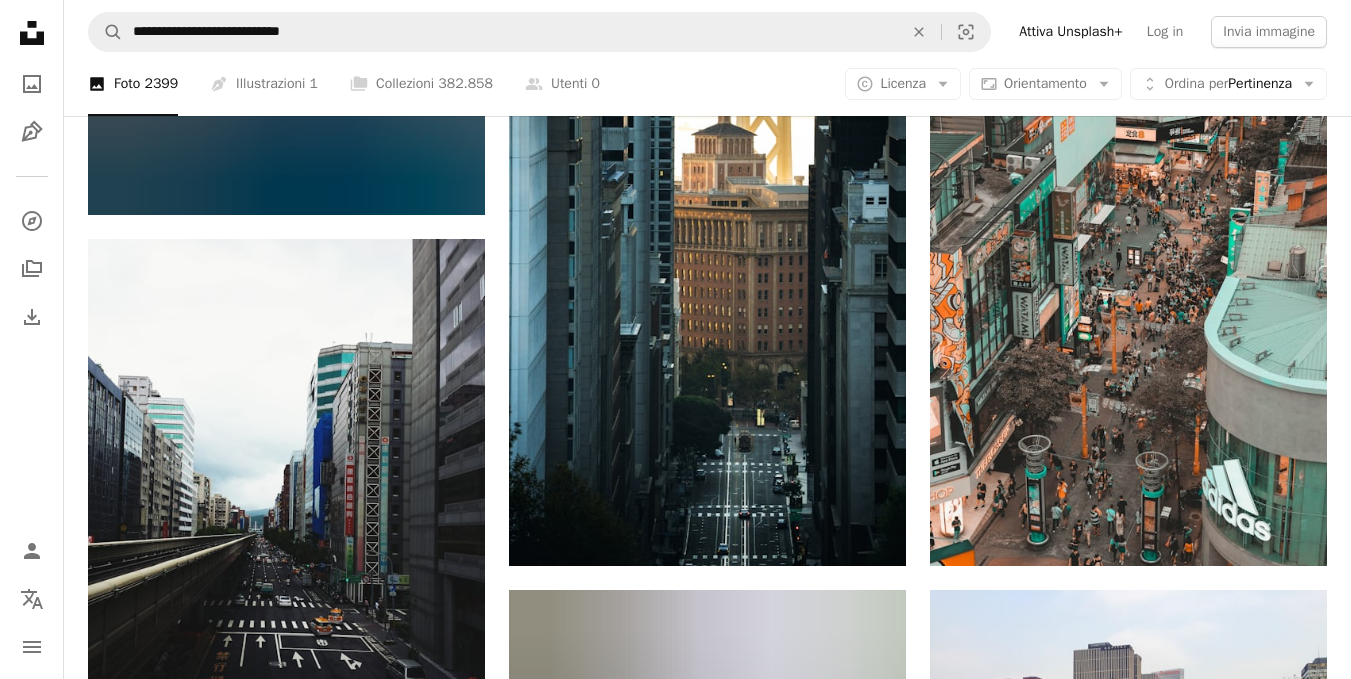 scroll, scrollTop: 21673, scrollLeft: 0, axis: vertical 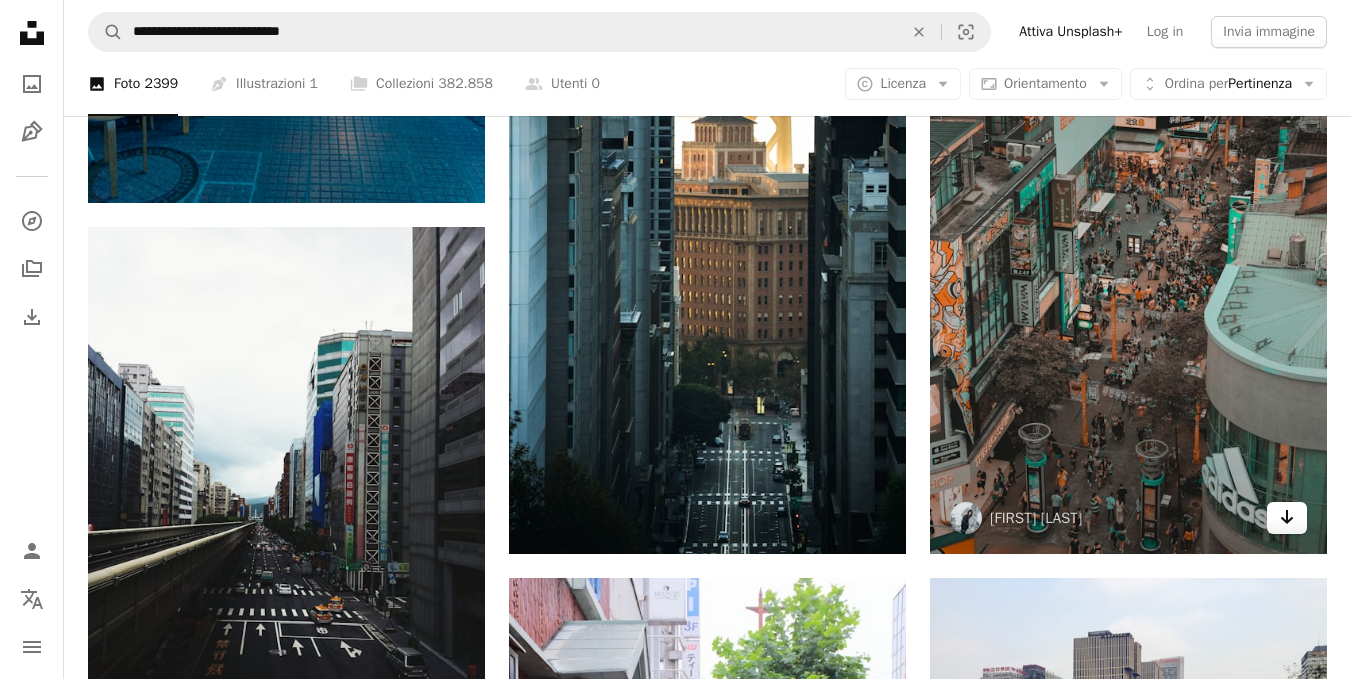 click on "Arrow pointing down" 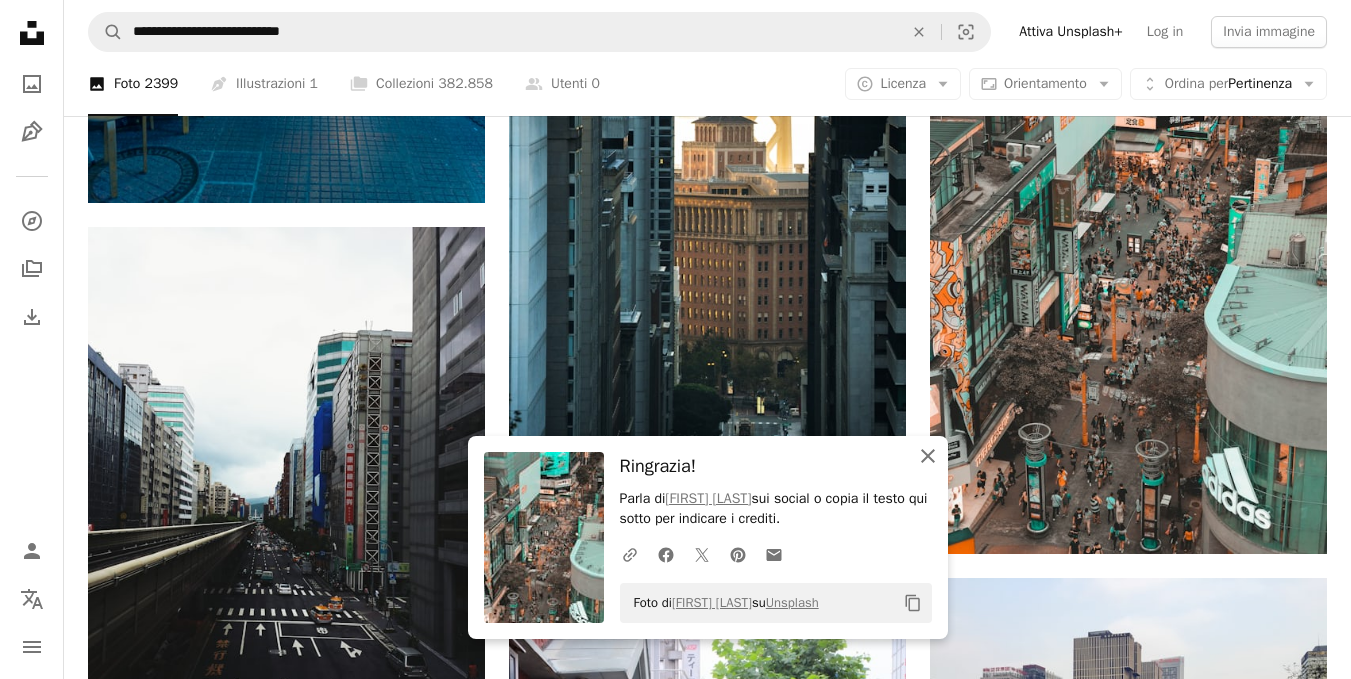 click 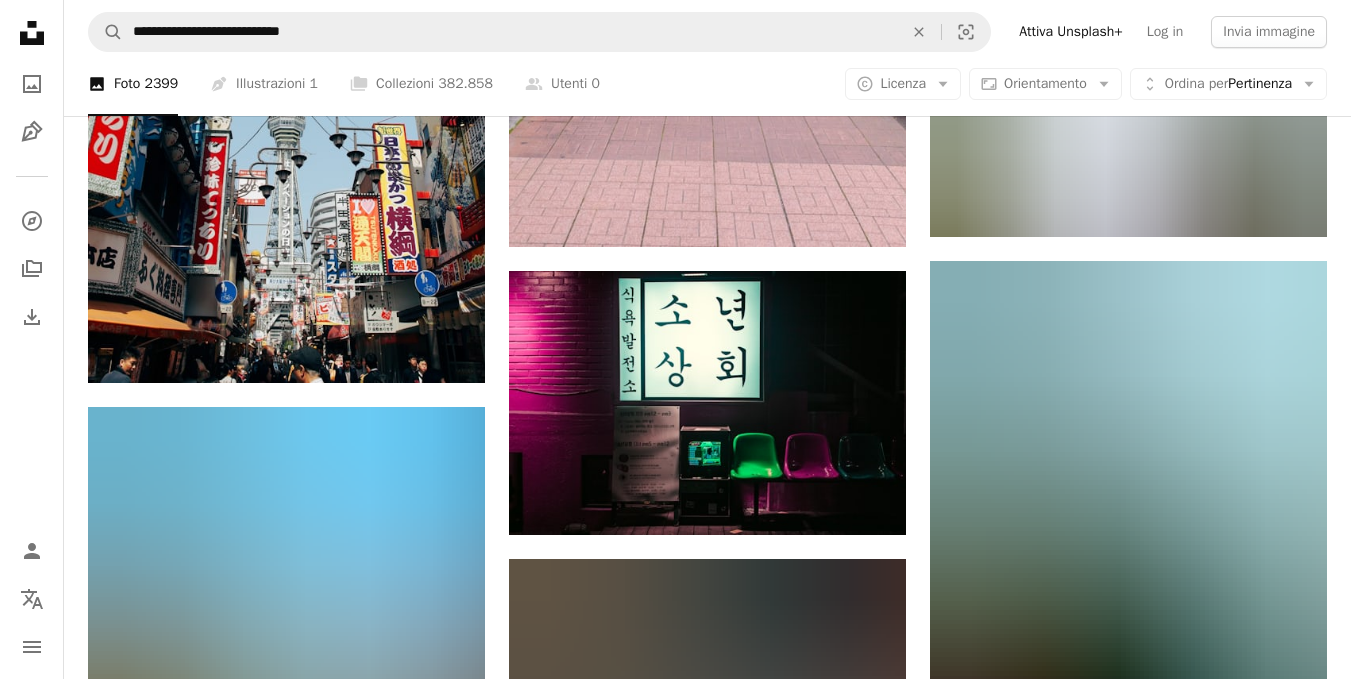 scroll, scrollTop: 22596, scrollLeft: 0, axis: vertical 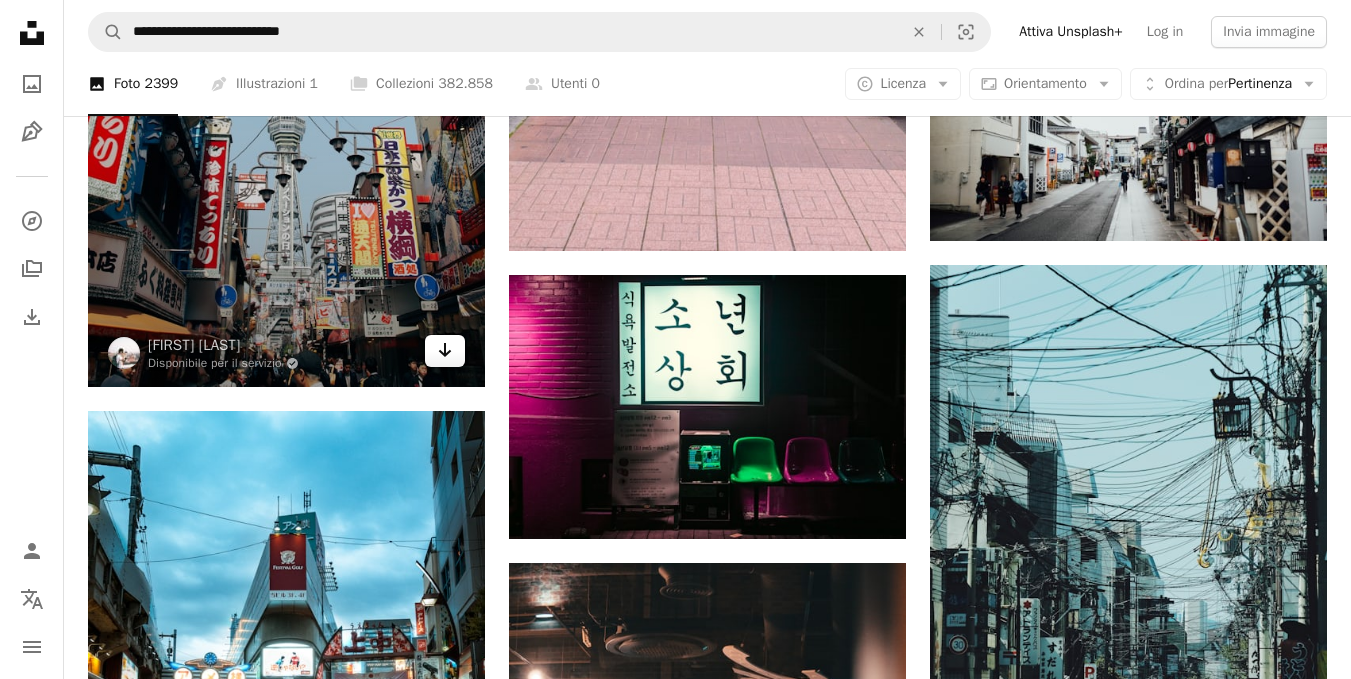 click on "Arrow pointing down" at bounding box center (445, 351) 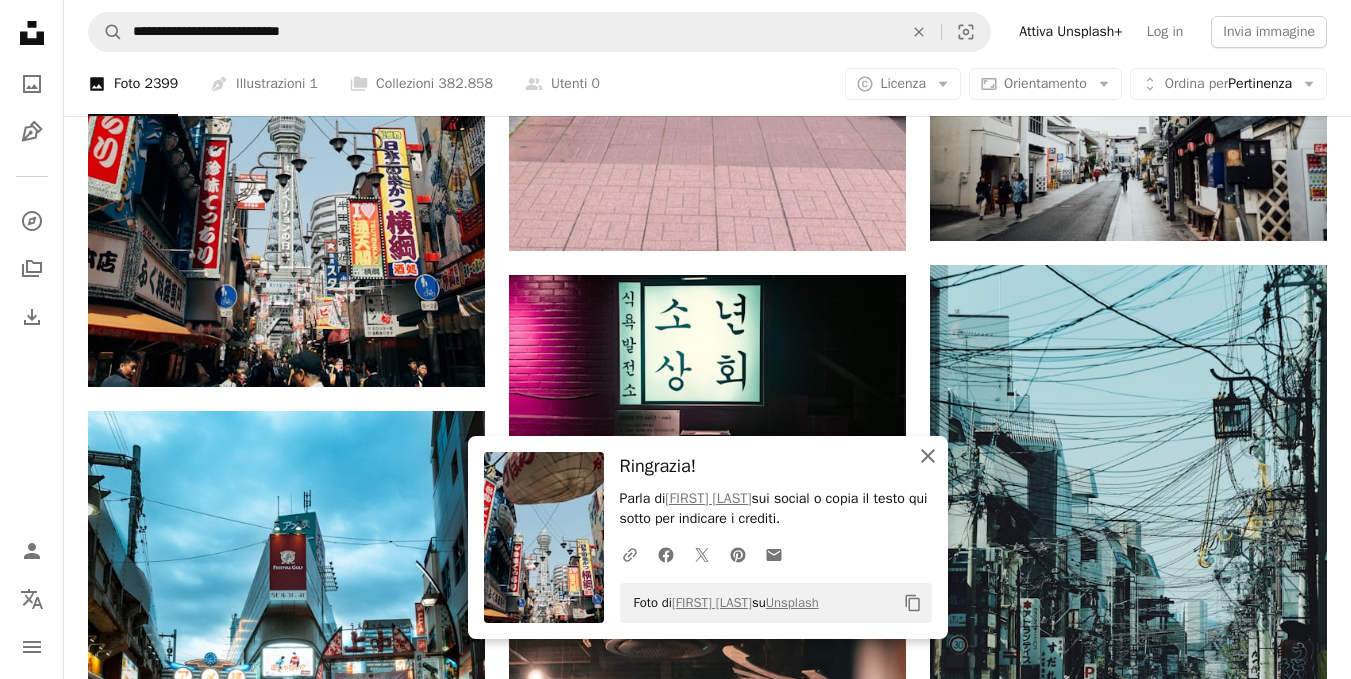 click on "An X shape" 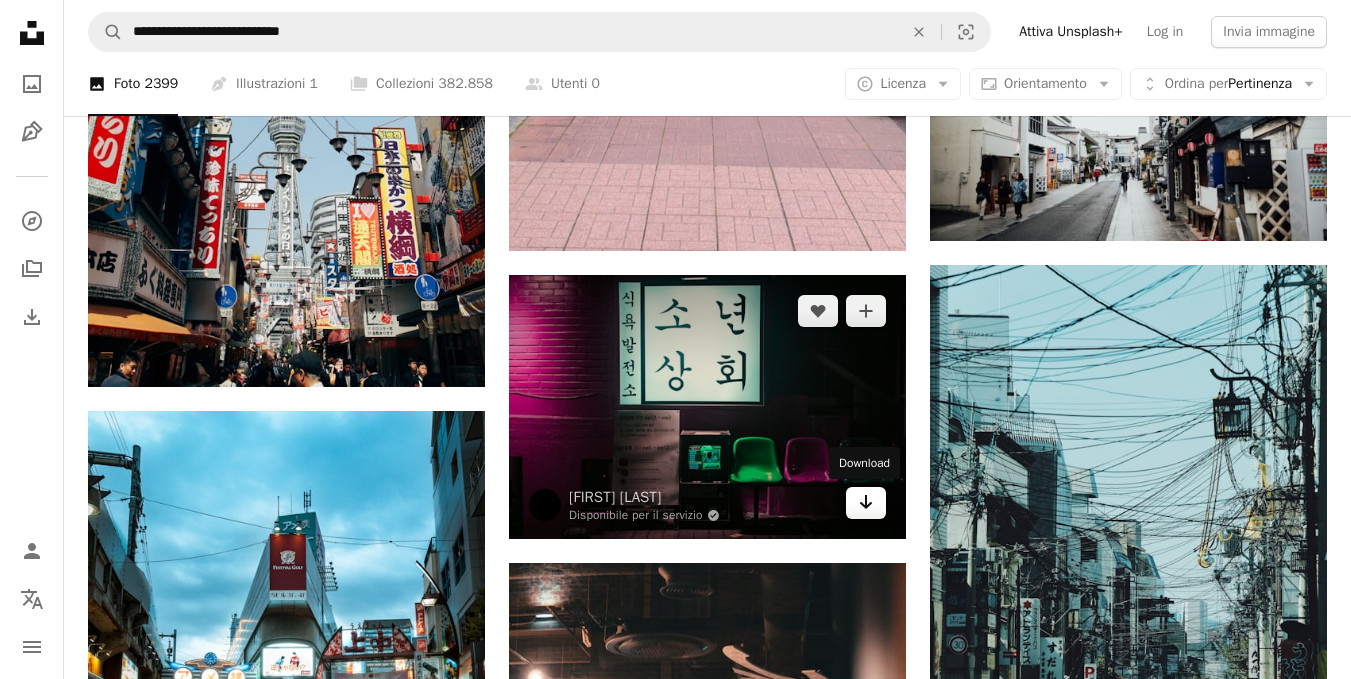 click on "Arrow pointing down" 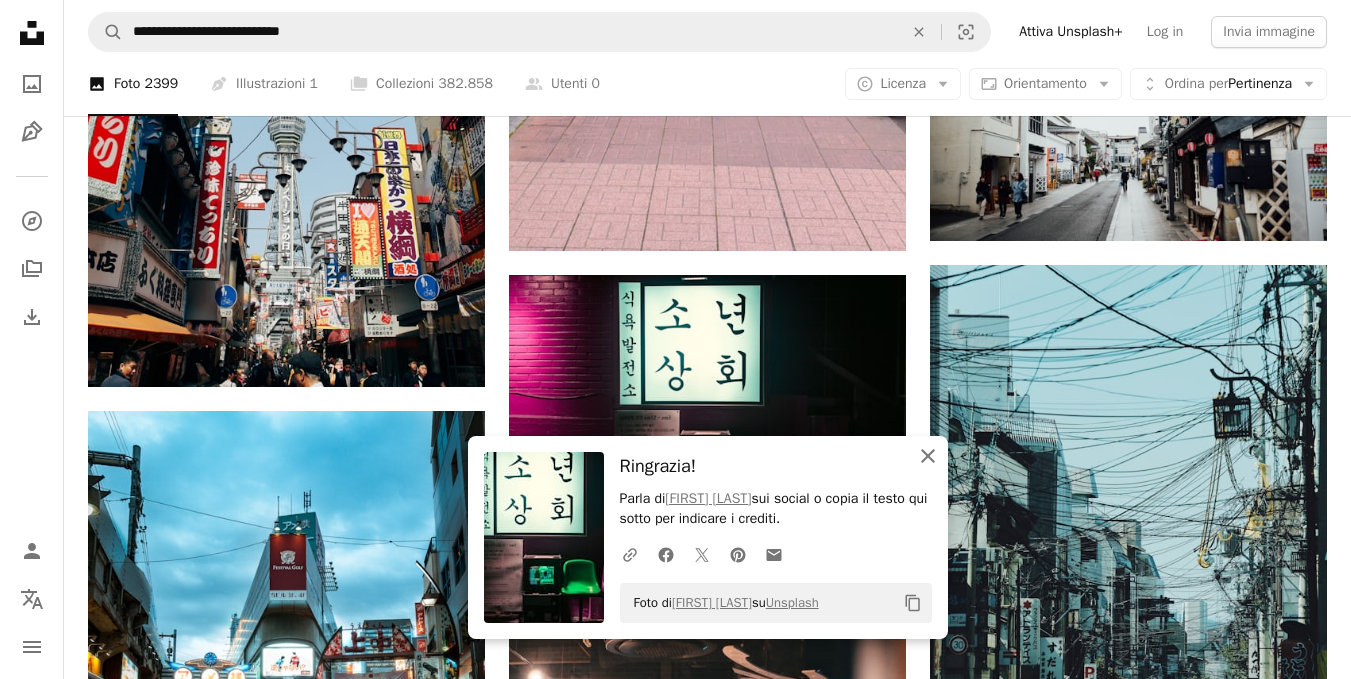 click on "An X shape" 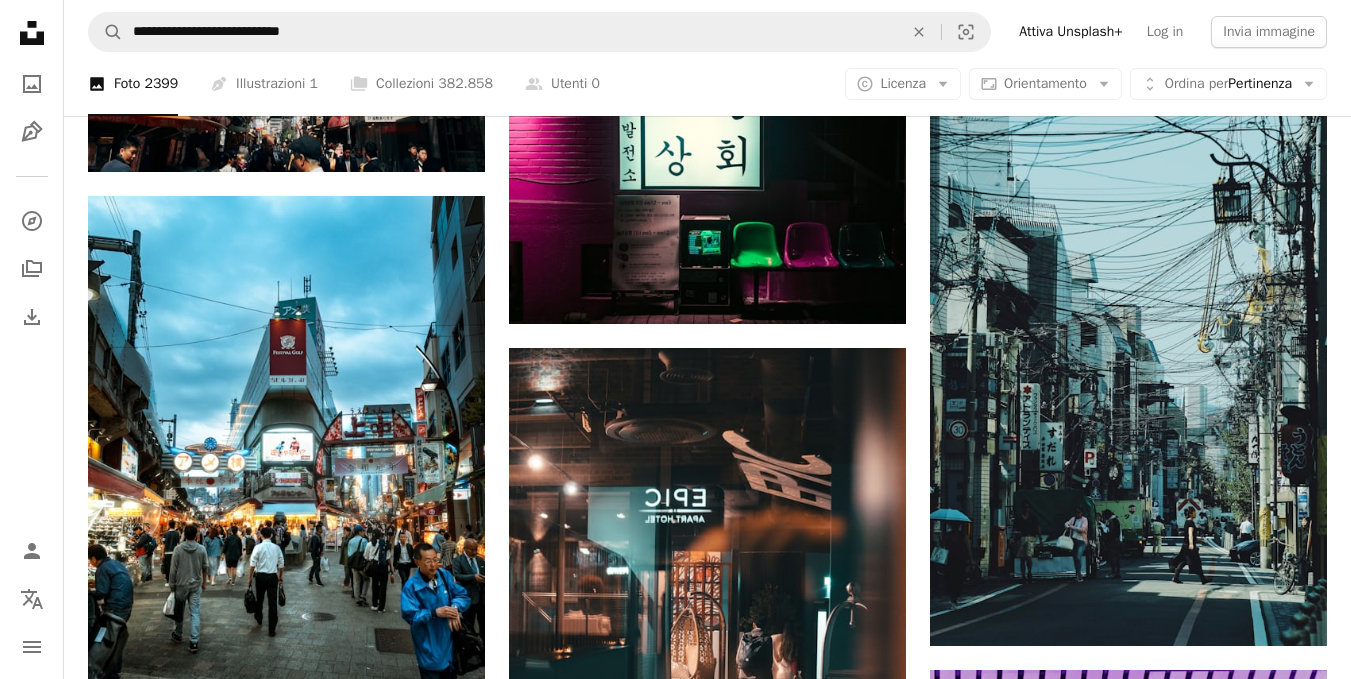 scroll, scrollTop: 22846, scrollLeft: 0, axis: vertical 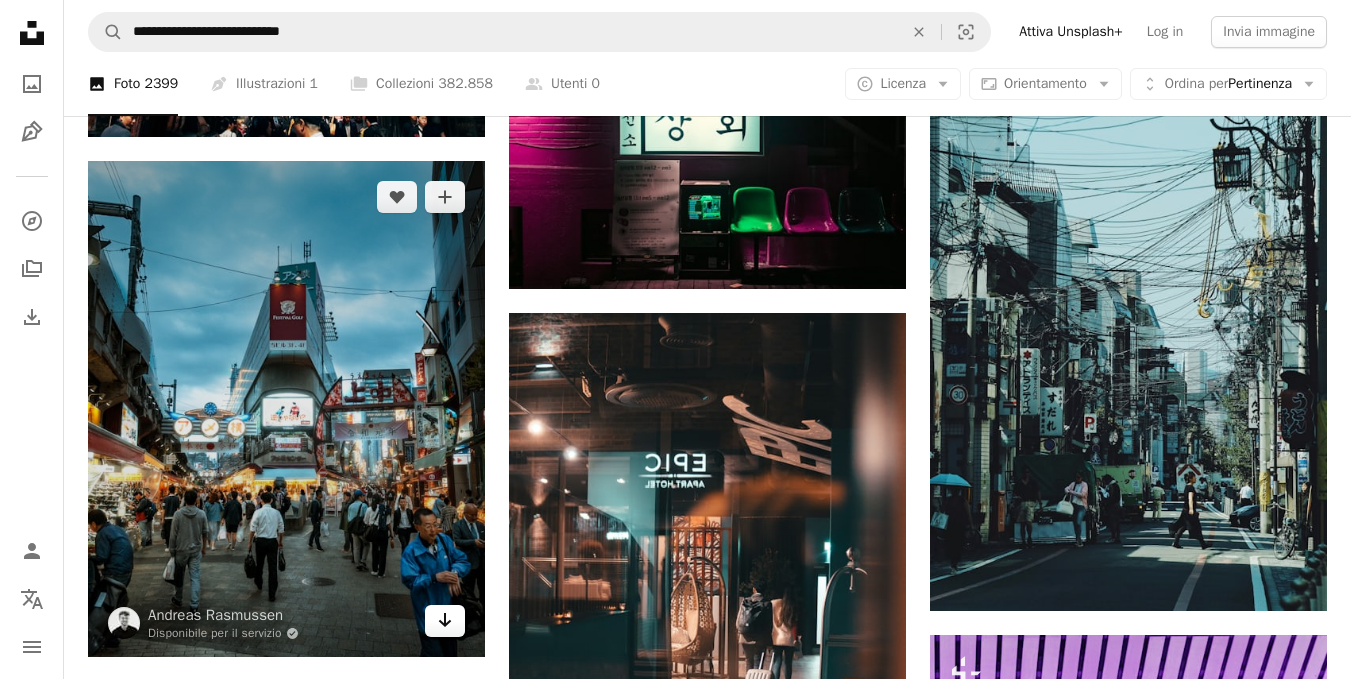 click on "Arrow pointing down" 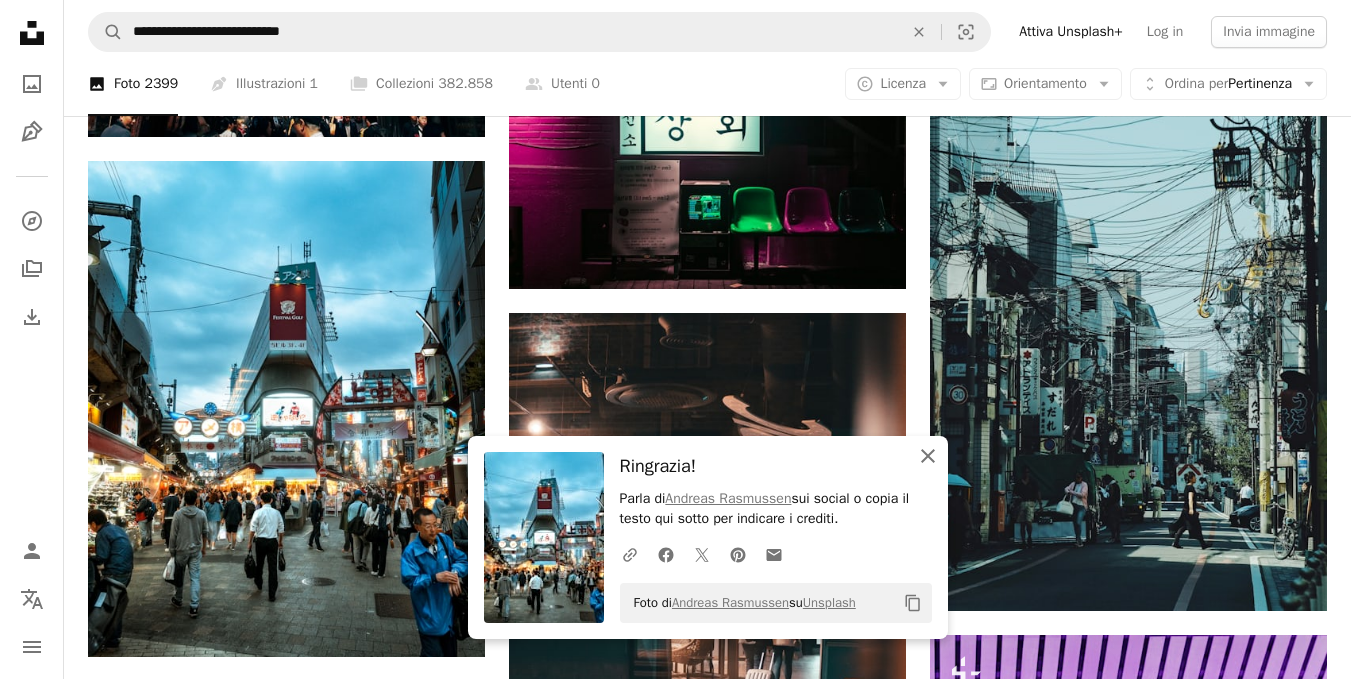 click on "An X shape" 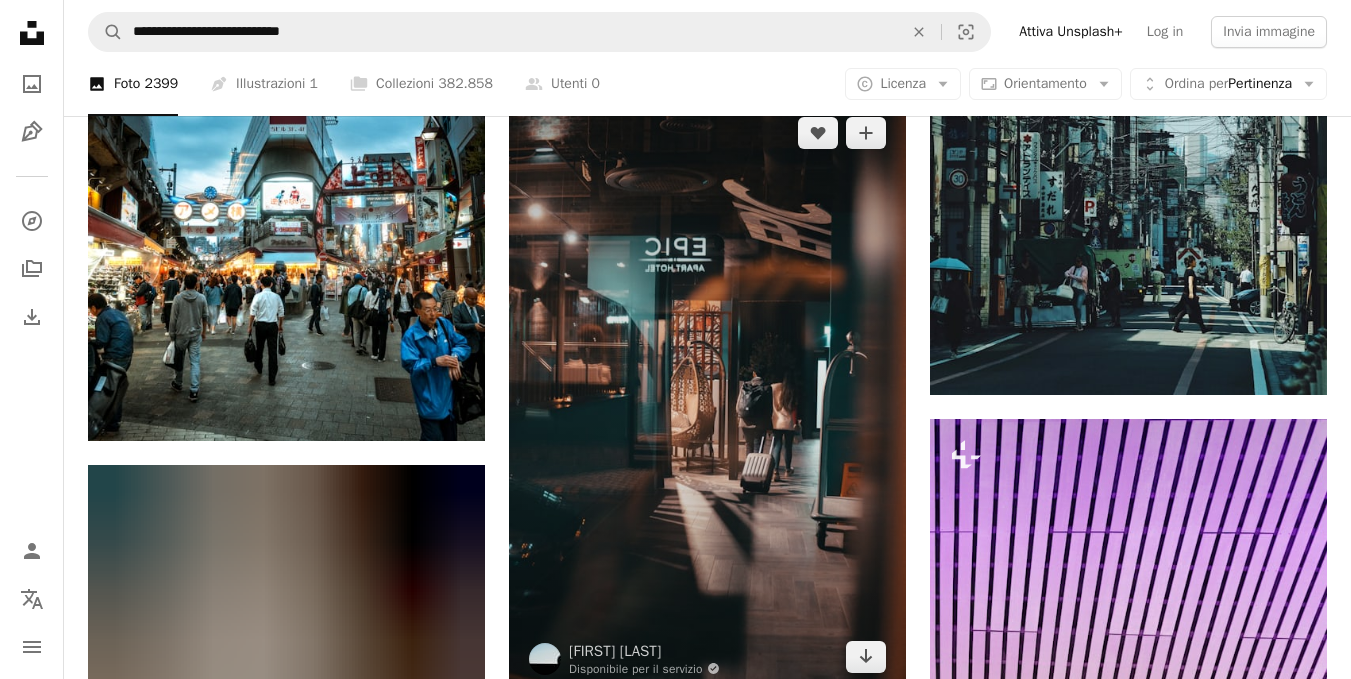 scroll, scrollTop: 23067, scrollLeft: 0, axis: vertical 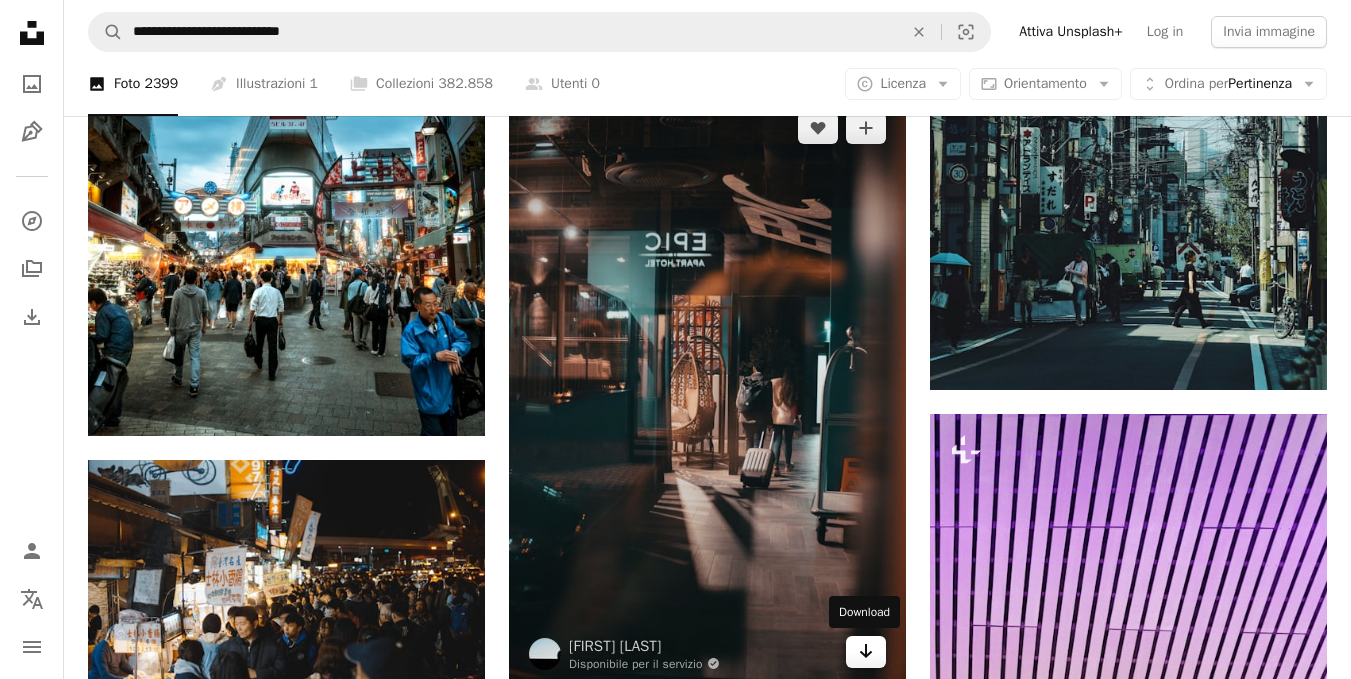 click on "Arrow pointing down" 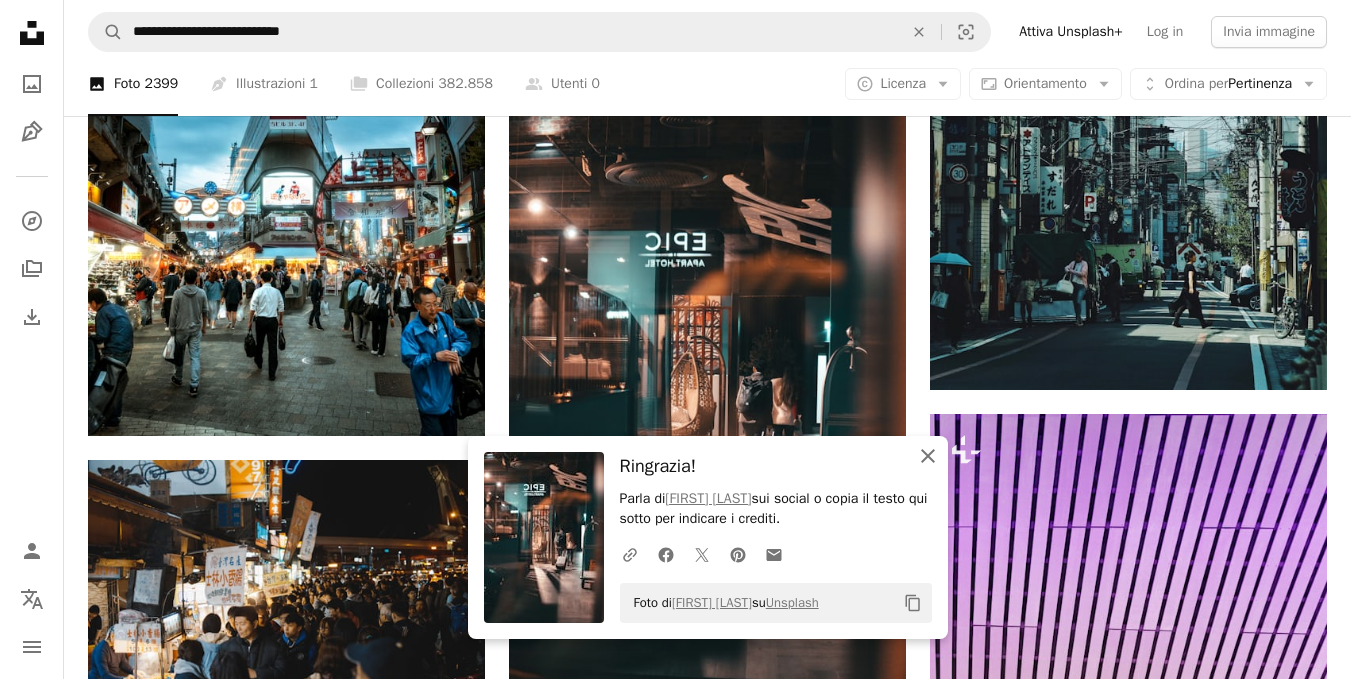 click on "An X shape" 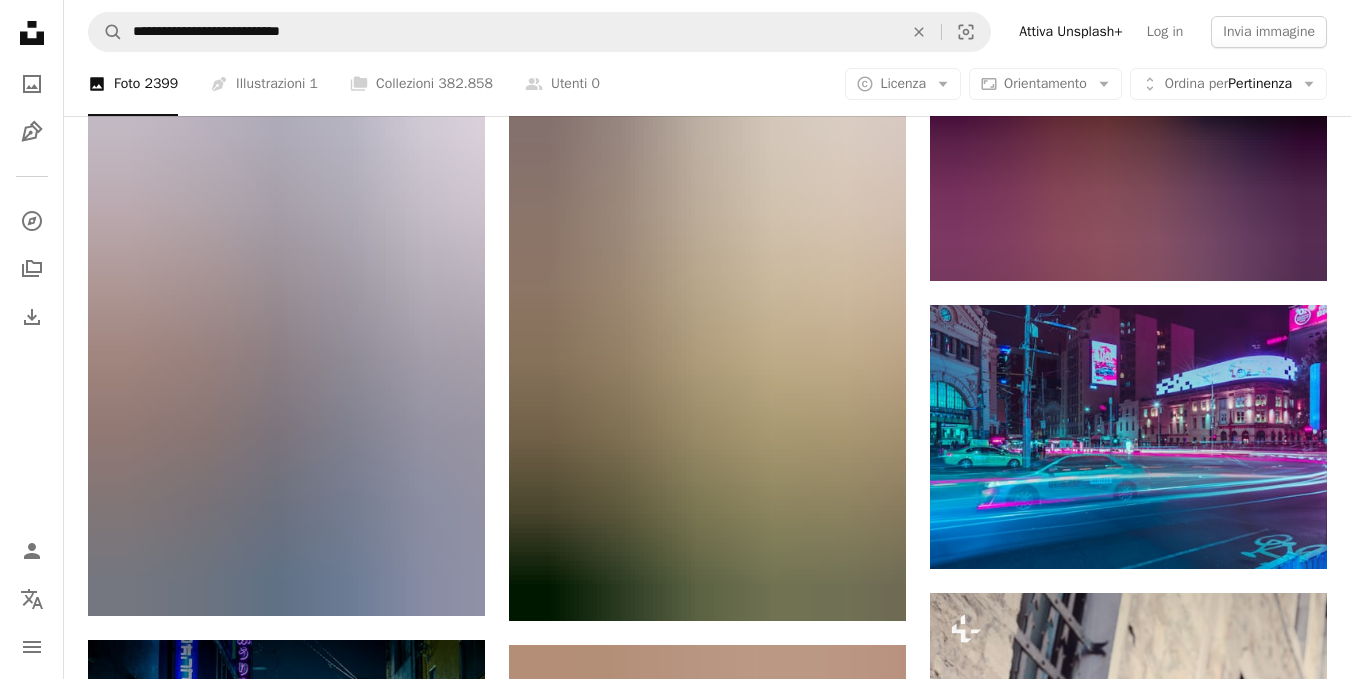 scroll, scrollTop: 24375, scrollLeft: 0, axis: vertical 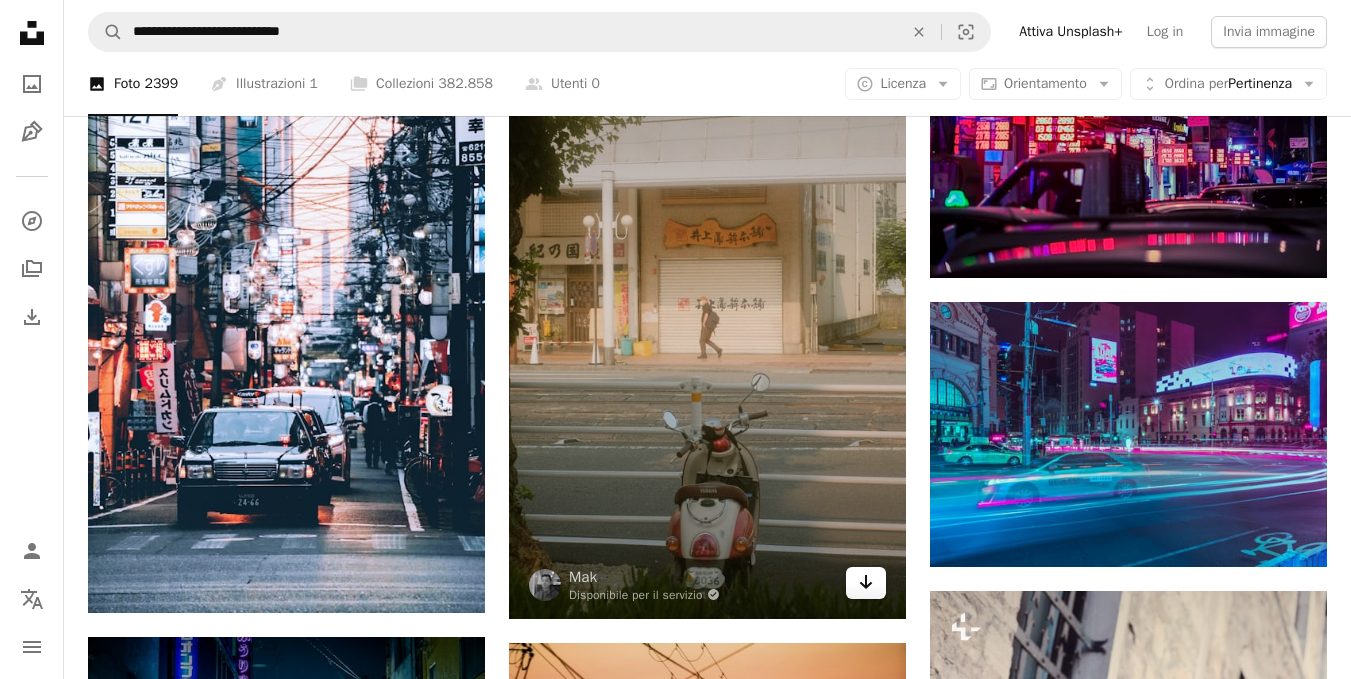 click on "Arrow pointing down" 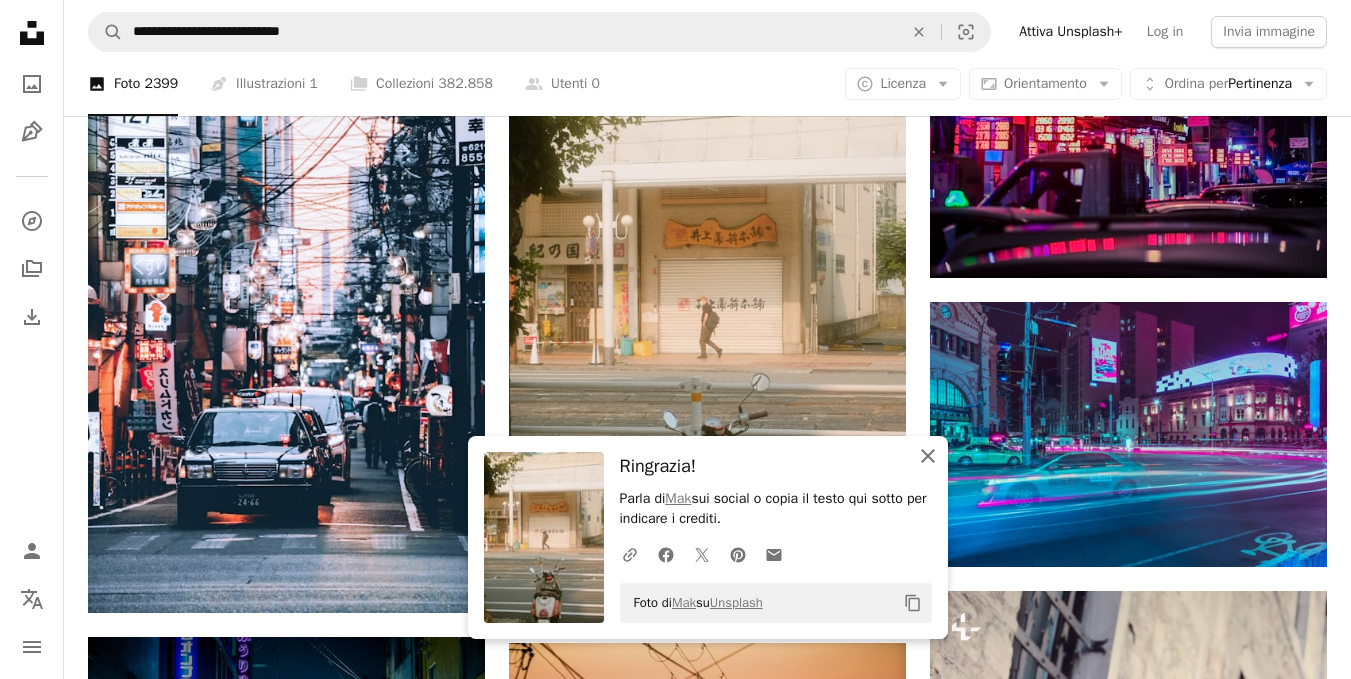 click 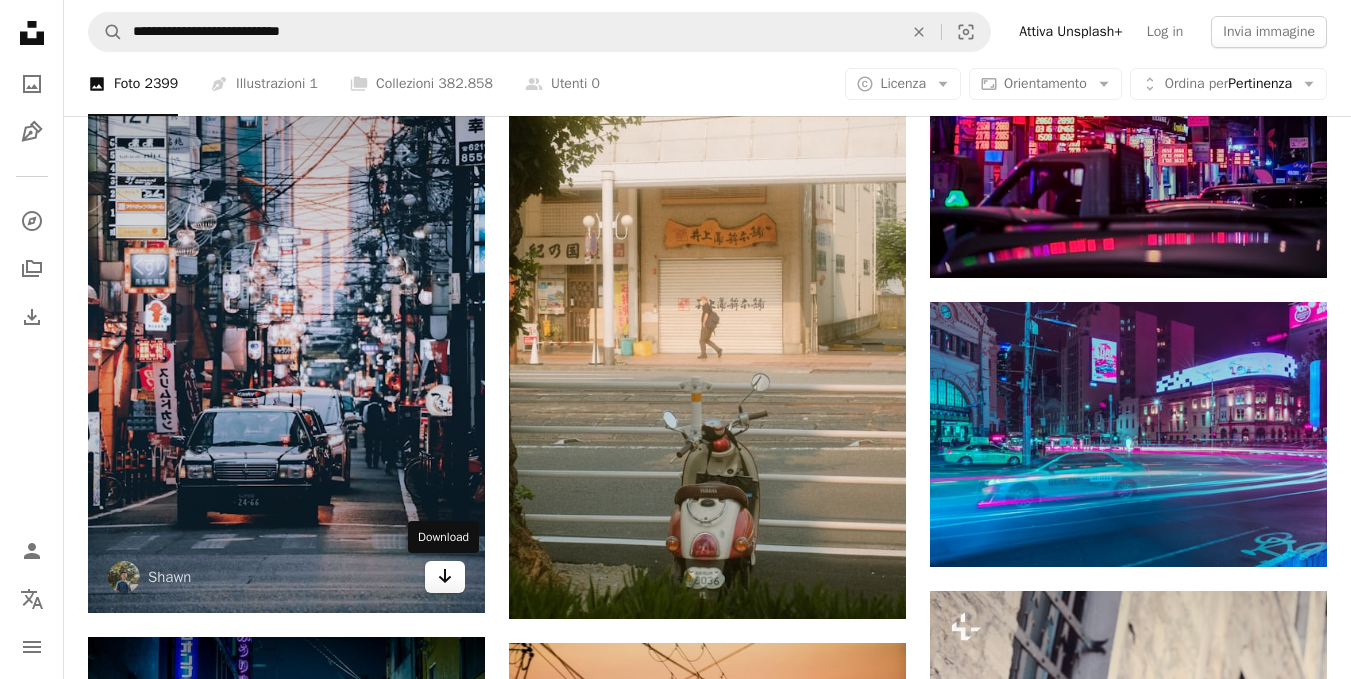click on "Arrow pointing down" 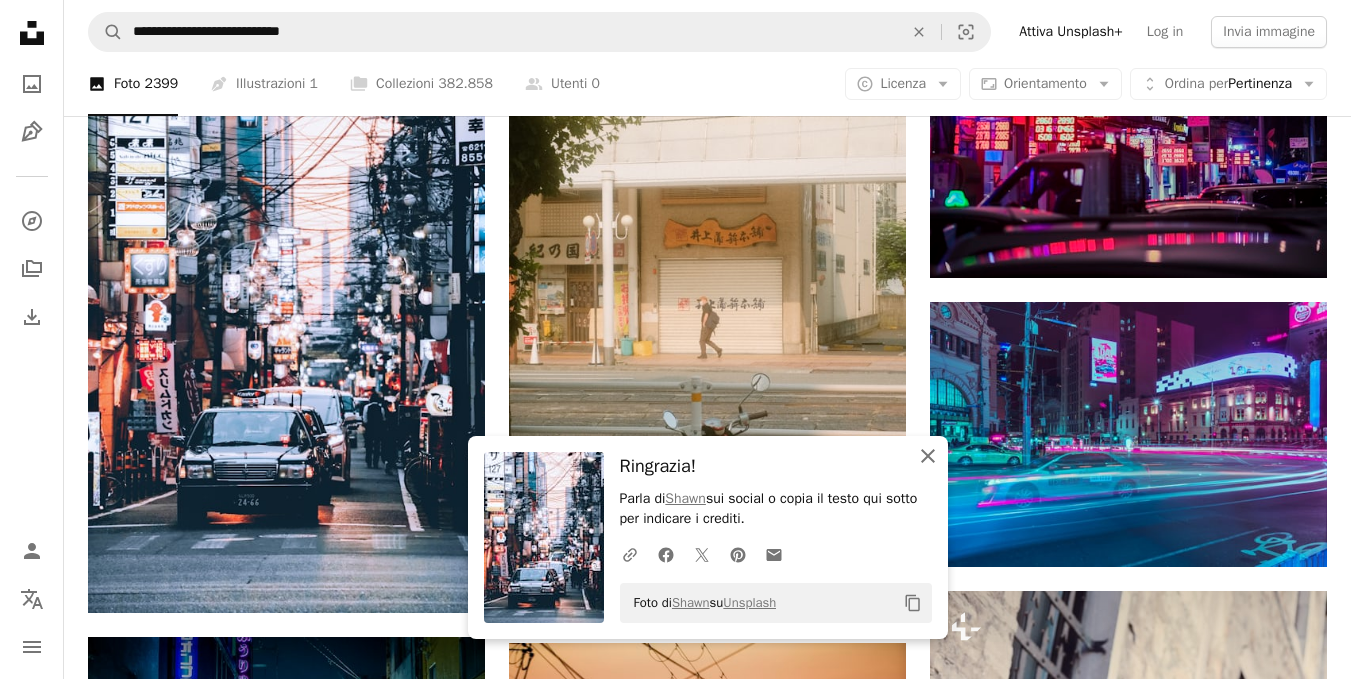 click on "An X shape" 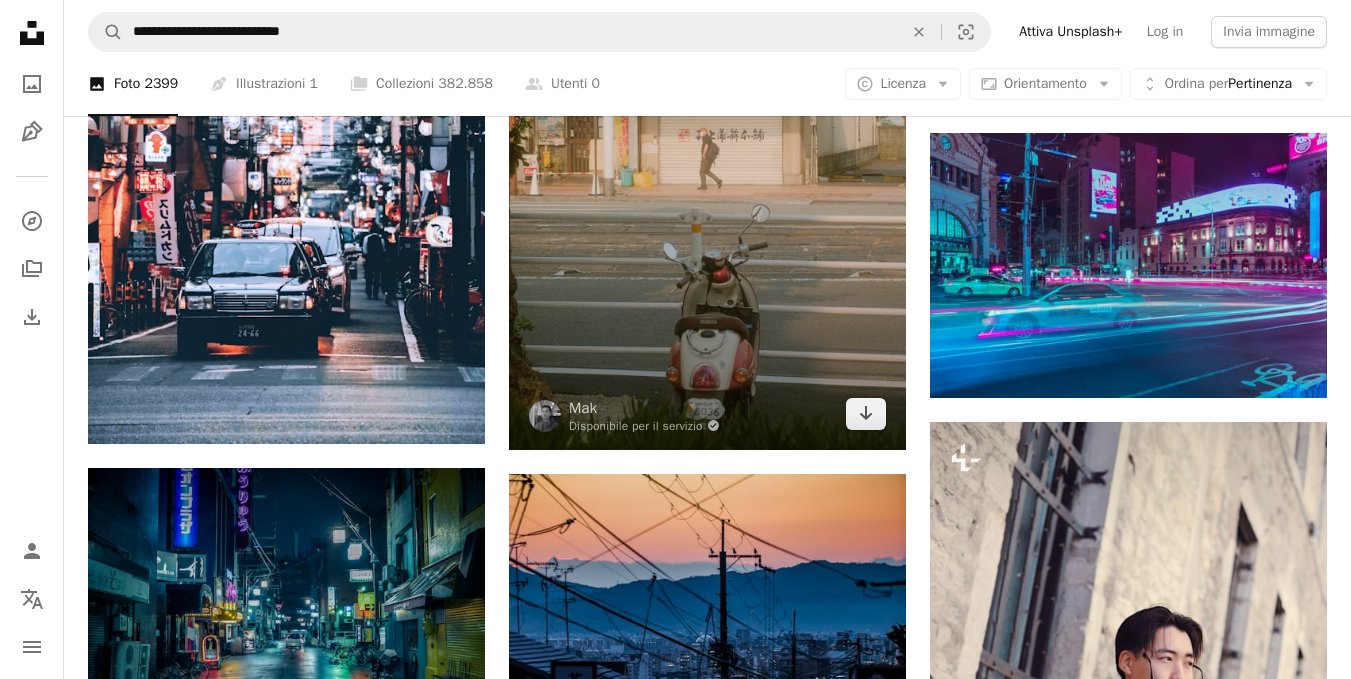 scroll, scrollTop: 24725, scrollLeft: 0, axis: vertical 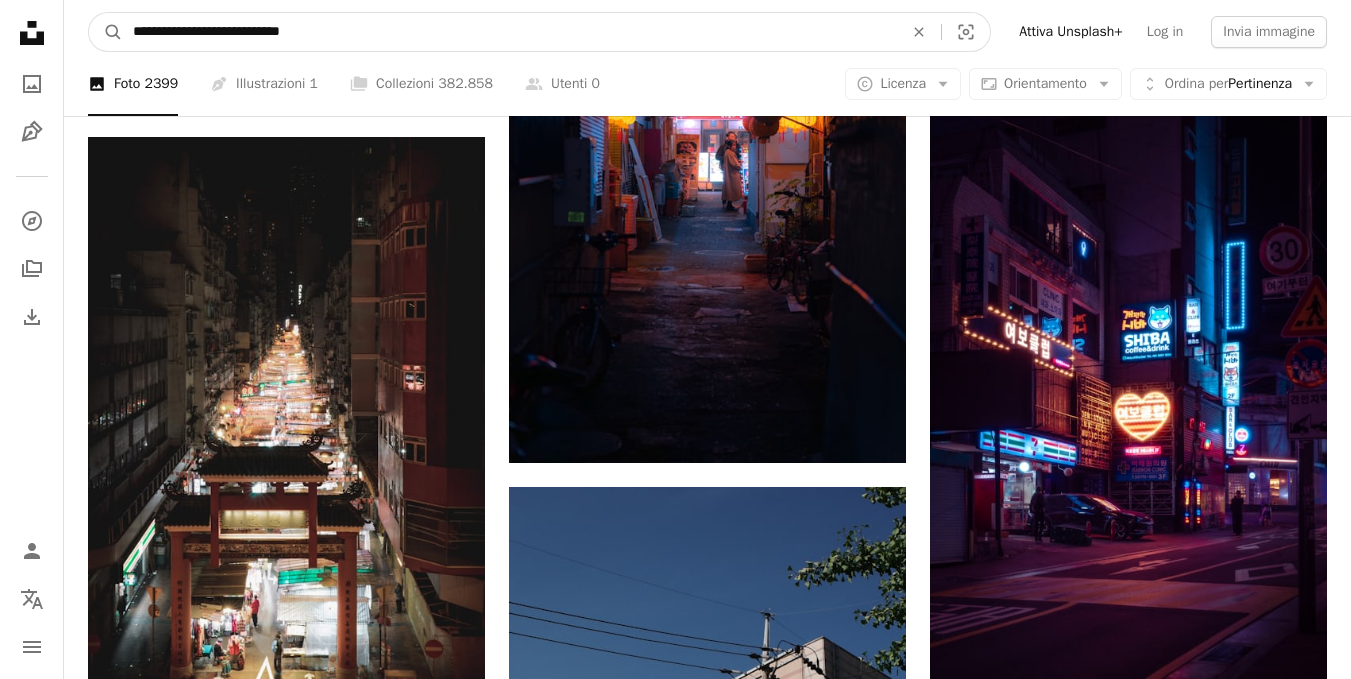 click on "**********" at bounding box center (510, 32) 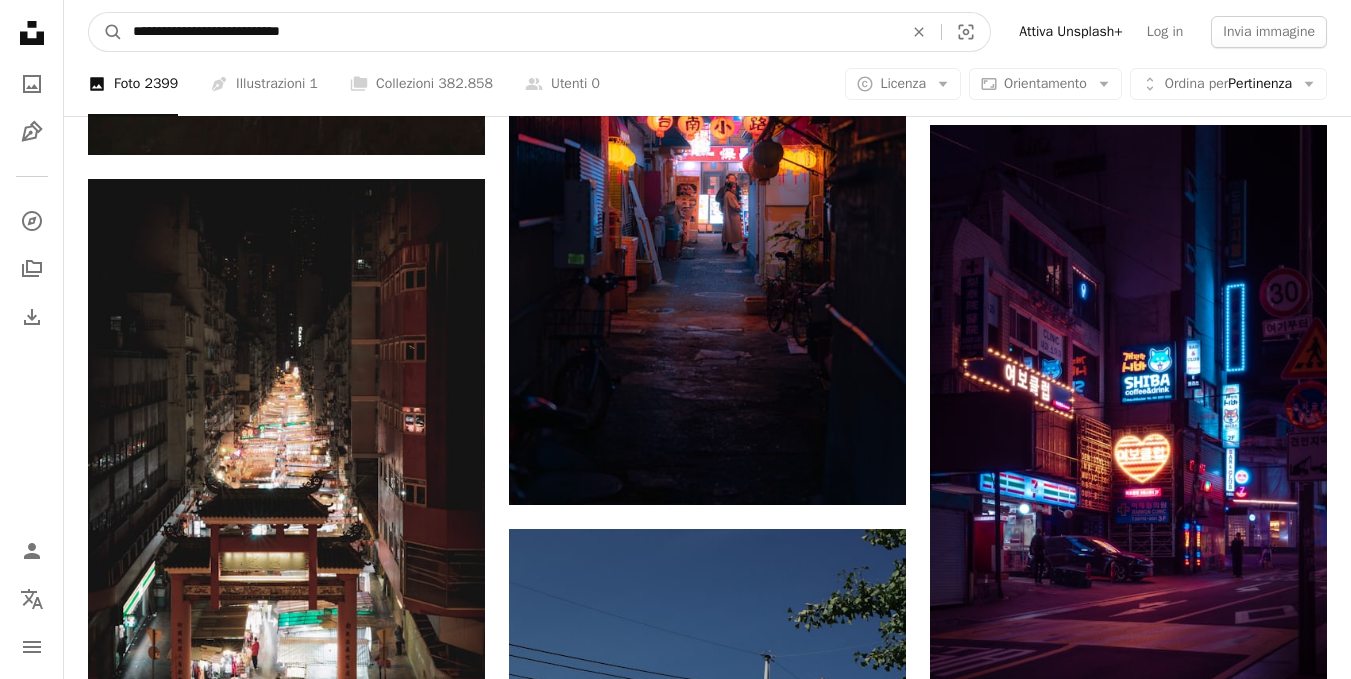 drag, startPoint x: 300, startPoint y: 33, endPoint x: 207, endPoint y: 19, distance: 94.04786 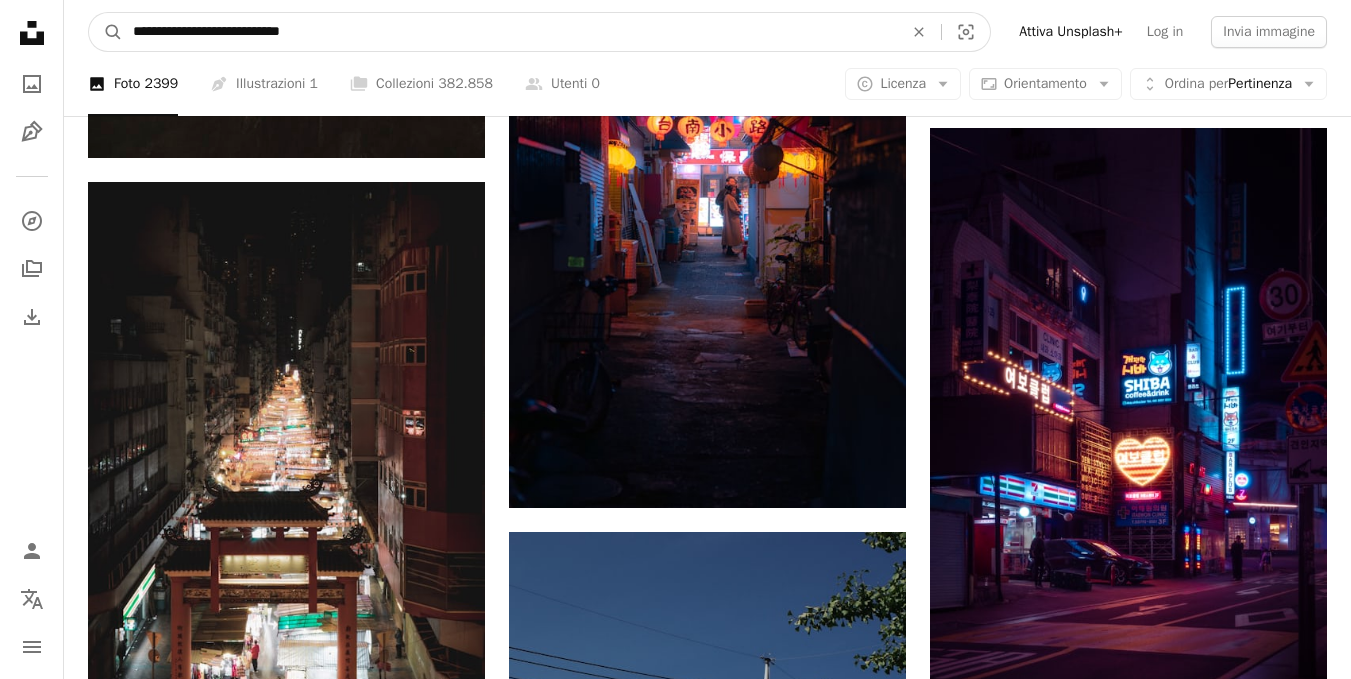click on "**********" at bounding box center (510, 32) 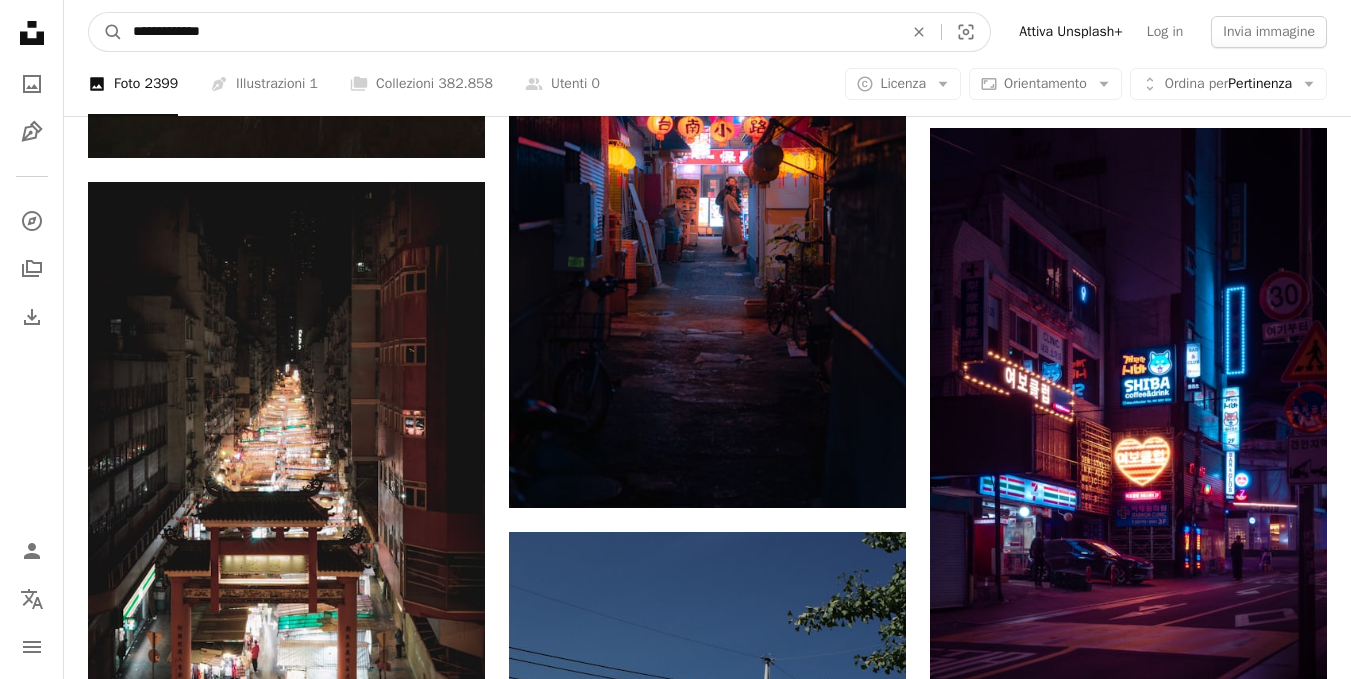 type on "**********" 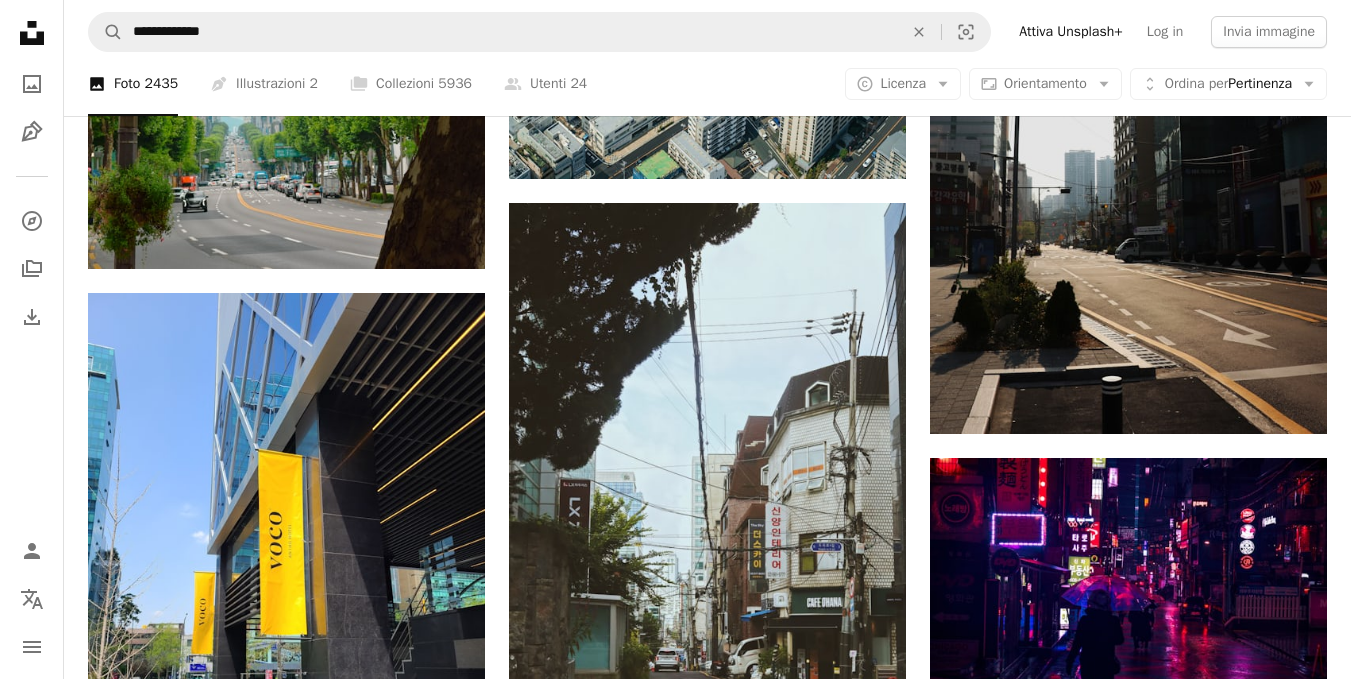 scroll, scrollTop: 1358, scrollLeft: 0, axis: vertical 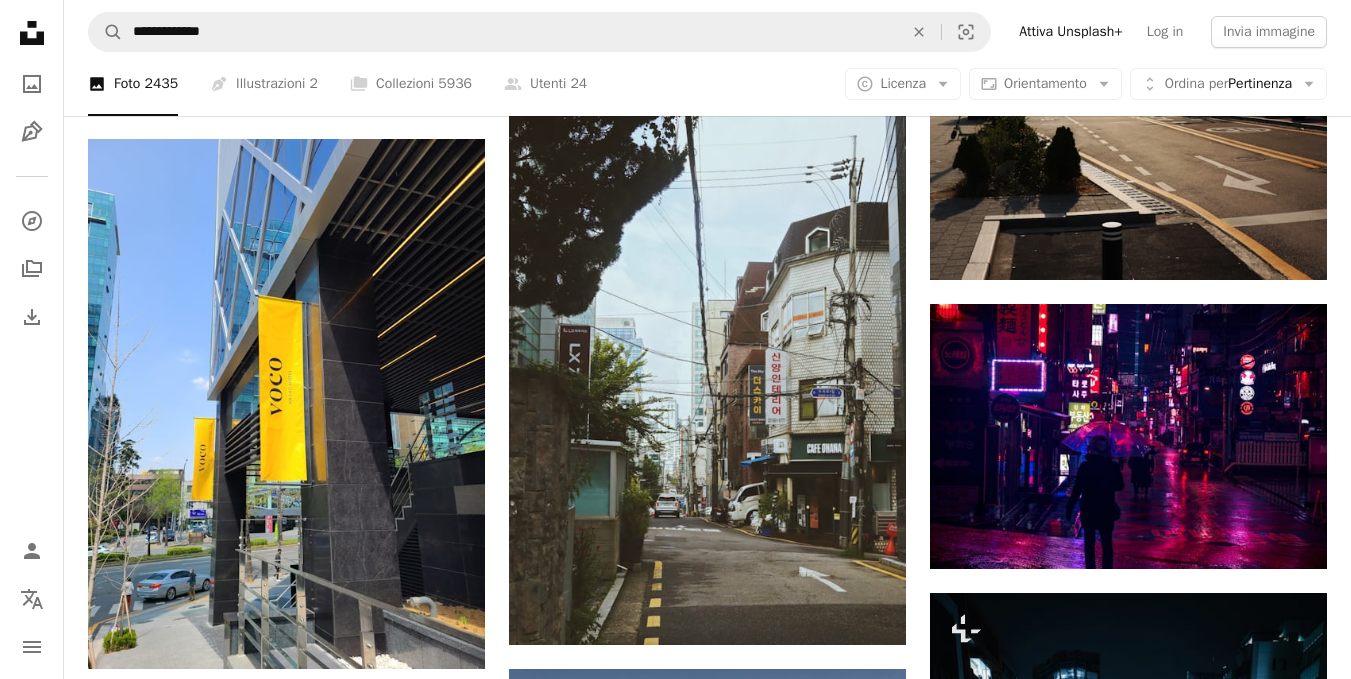 click on "[FIRST] [LAST] Per  Unsplash+ A lock   Download A heart A plus sign [FIRST] [LAST] Disponibile per il servizio A checkmark inside of a circle Arrow pointing down A heart A plus sign [FIRST] [LAST] Arrow pointing down A heart A plus sign [FIRST] [LAST] Arrow pointing down A heart A plus sign [FIRST] Disponibile per il servizio A checkmark inside of a circle Arrow pointing down A heart A plus sign [FIRST] [LAST] Arrow pointing down A heart A plus sign [FIRST] [LAST] Arrow pointing down A heart A plus sign [FIRST] [LAST] Disponibile per il servizio A checkmark inside of a circle Arrow pointing down Plus sign for Unsplash+ A heart A plus sign [FIRST] [LAST] Per  Unsplash+ A lock   Download A heart A plus sign [FIRST] [LAST] Disponibile per il servizio A checkmark inside of a circle Arrow pointing down A heart A plus sign [FIRST] [LAST] Arrow pointing down A heart A plus sign [FIRST] [LAST] Arrow pointing down A heart A plus sign [FIRST] [LAST] Arrow pointing down Design a unique, engaging website Per" at bounding box center [707, 883] 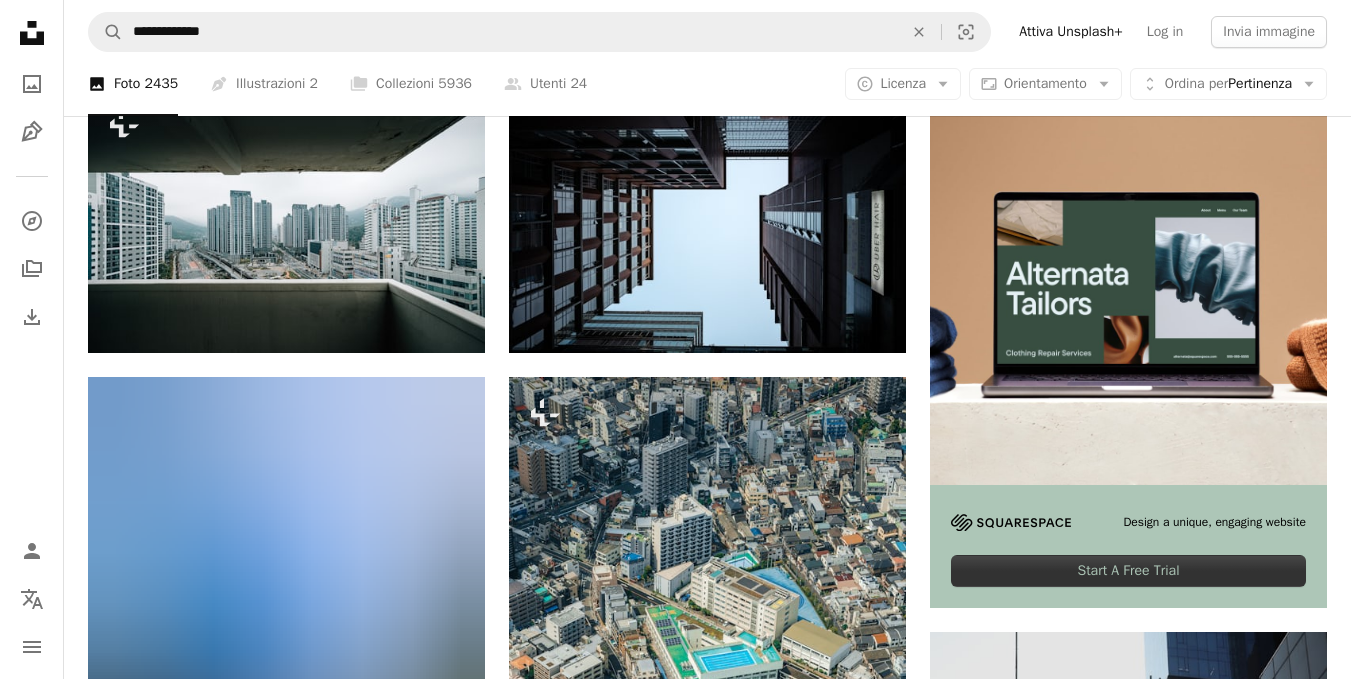 scroll, scrollTop: 275, scrollLeft: 0, axis: vertical 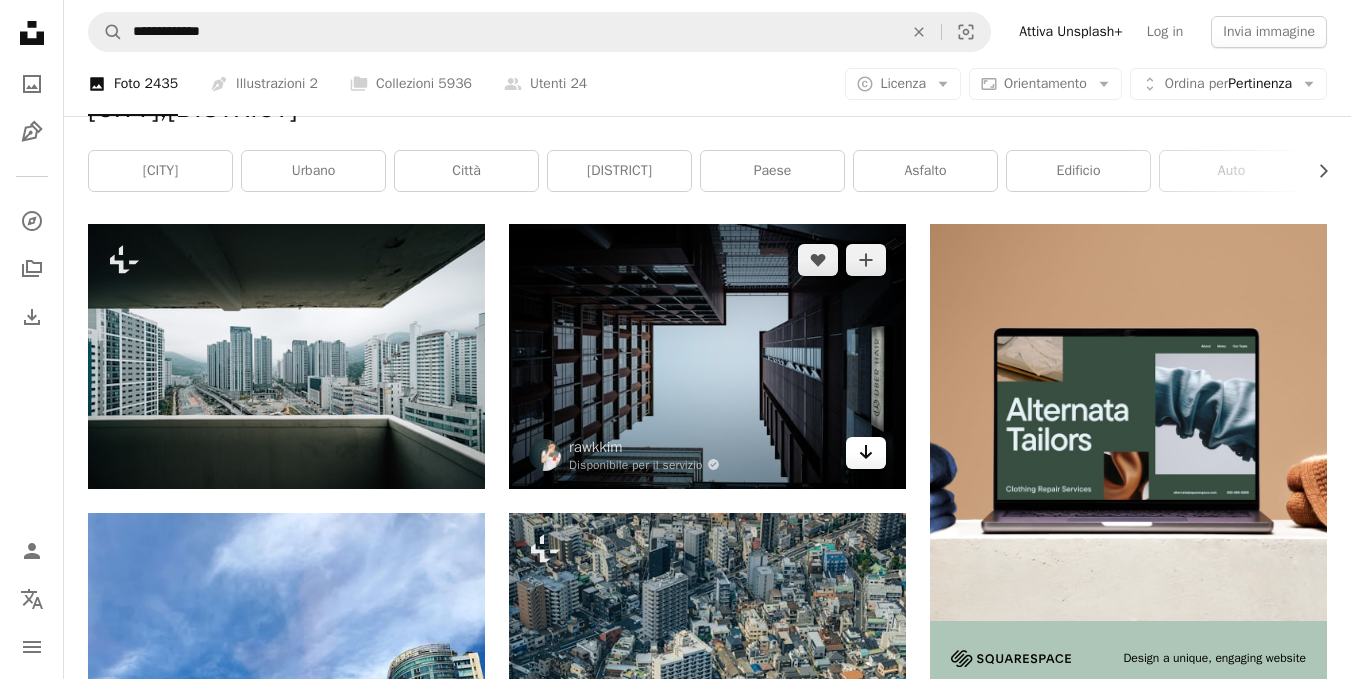 click 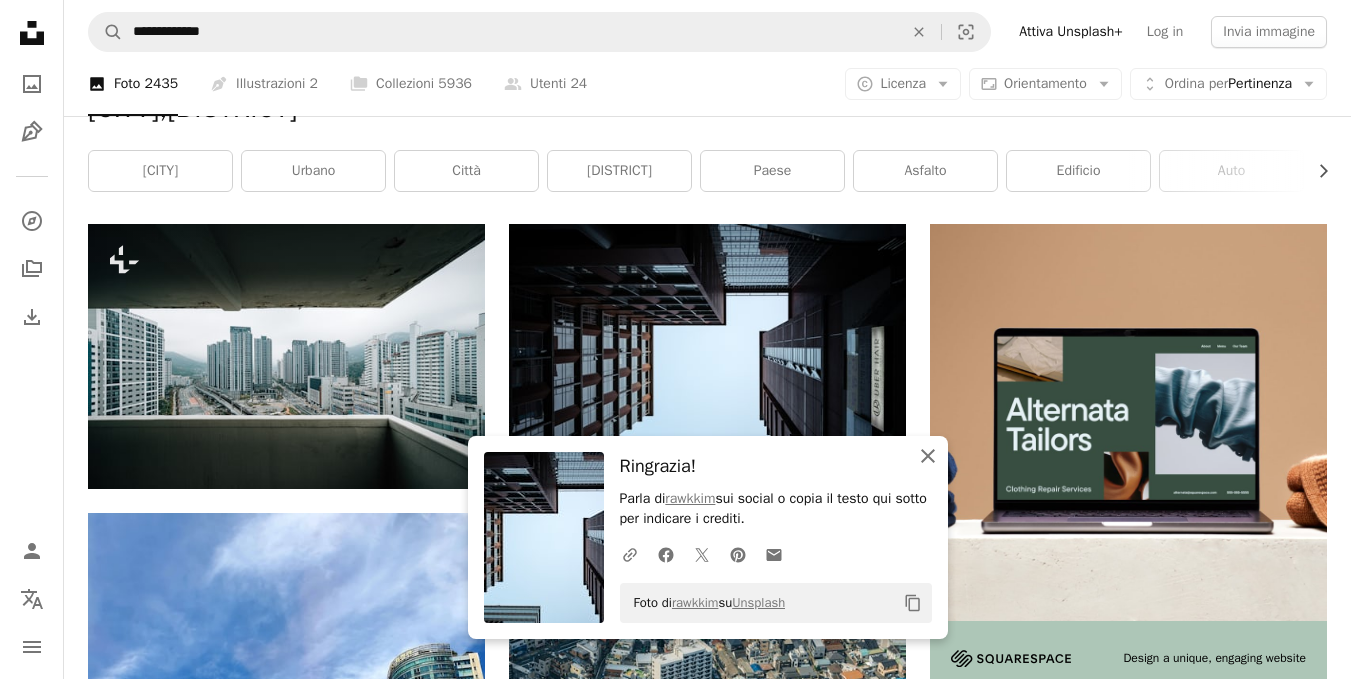 click on "An X shape" 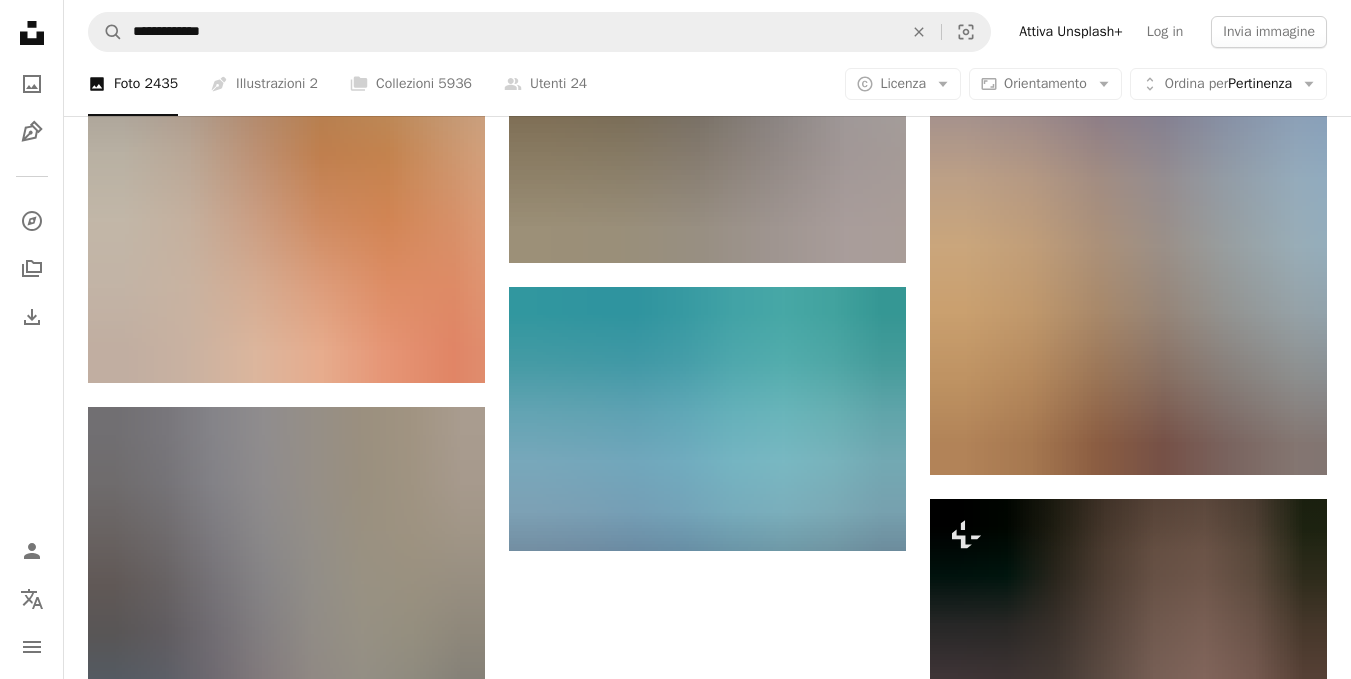 scroll, scrollTop: 2979, scrollLeft: 0, axis: vertical 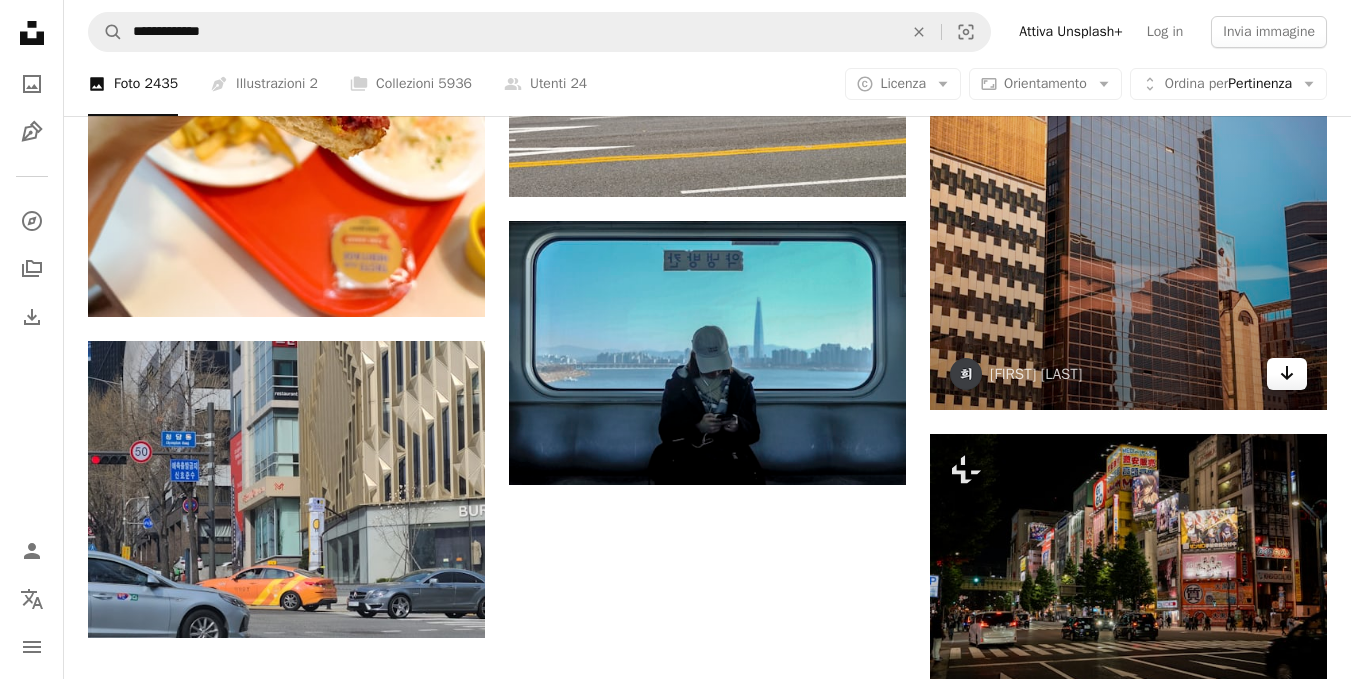 click on "Arrow pointing down" 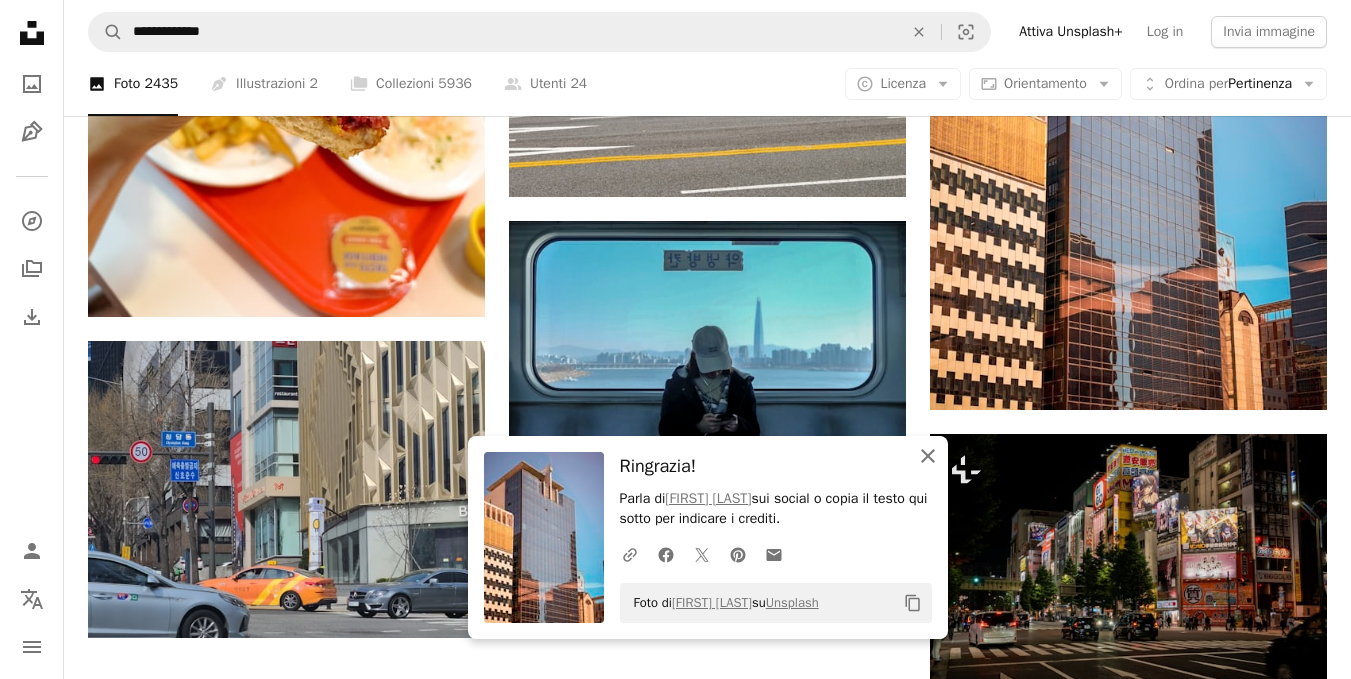 click 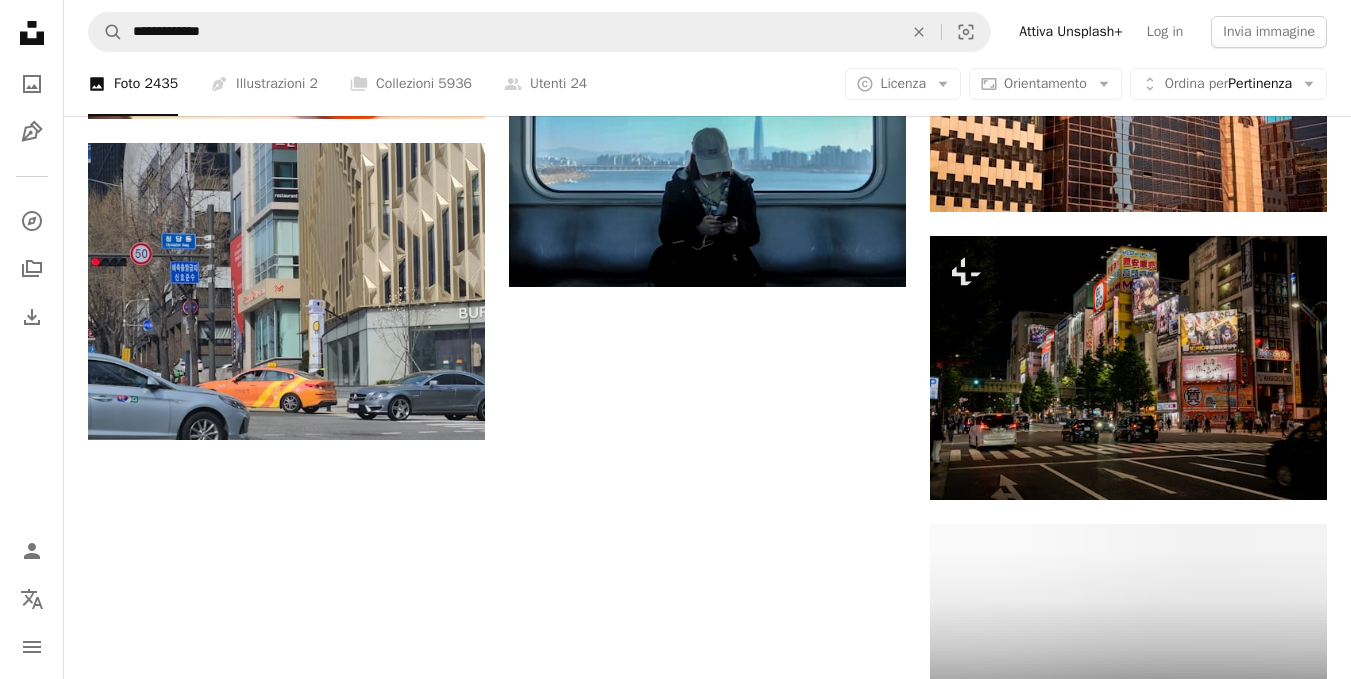 scroll, scrollTop: 2925, scrollLeft: 0, axis: vertical 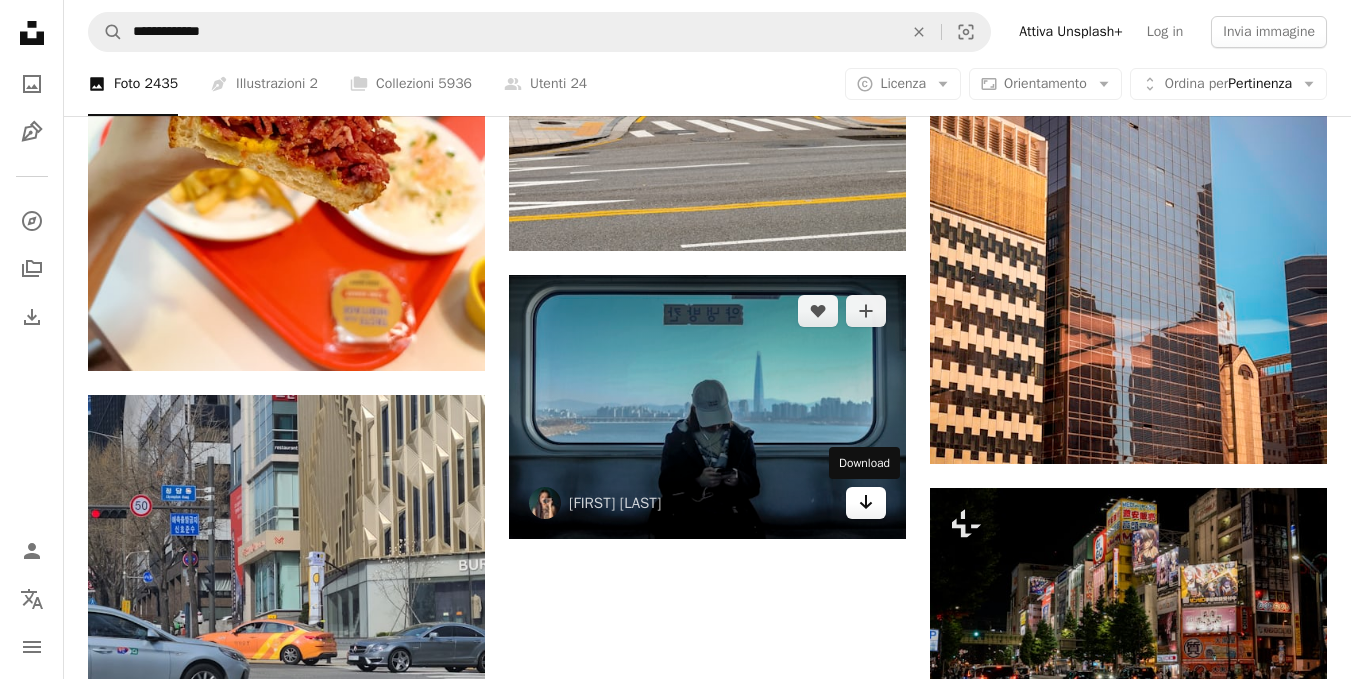 click on "Arrow pointing down" at bounding box center [866, 503] 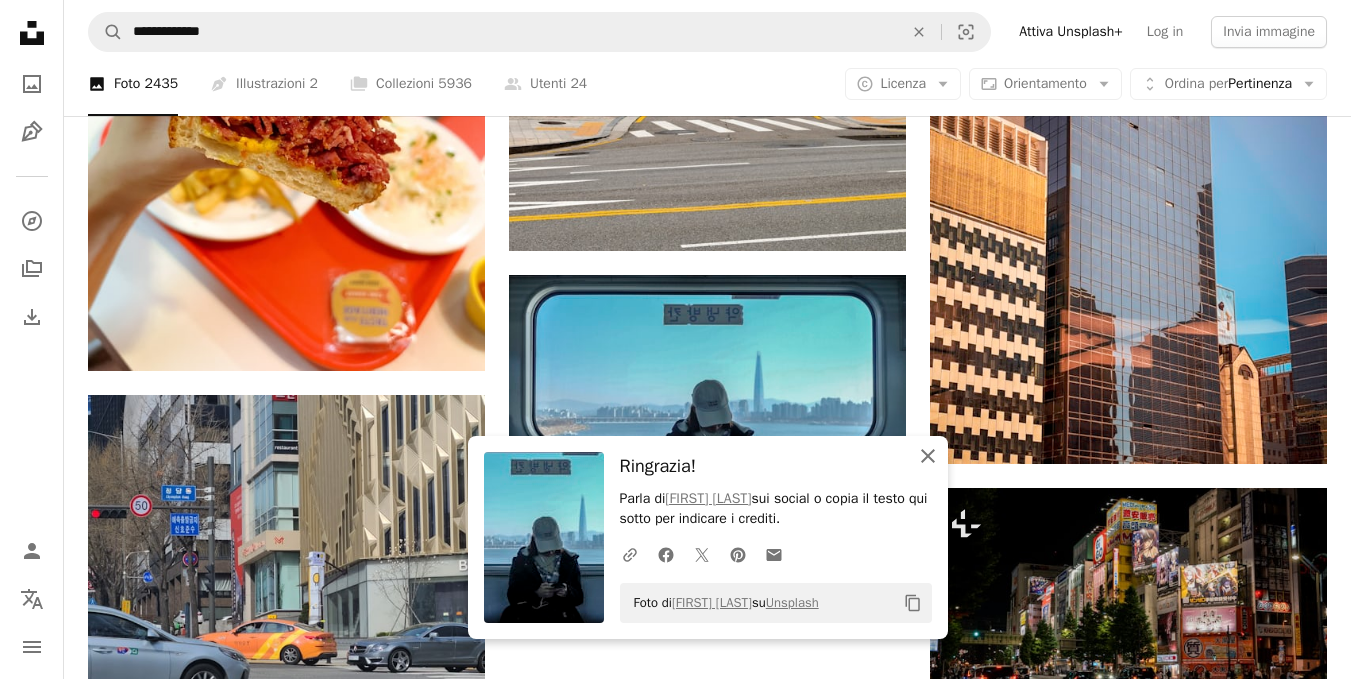 click on "An X shape" 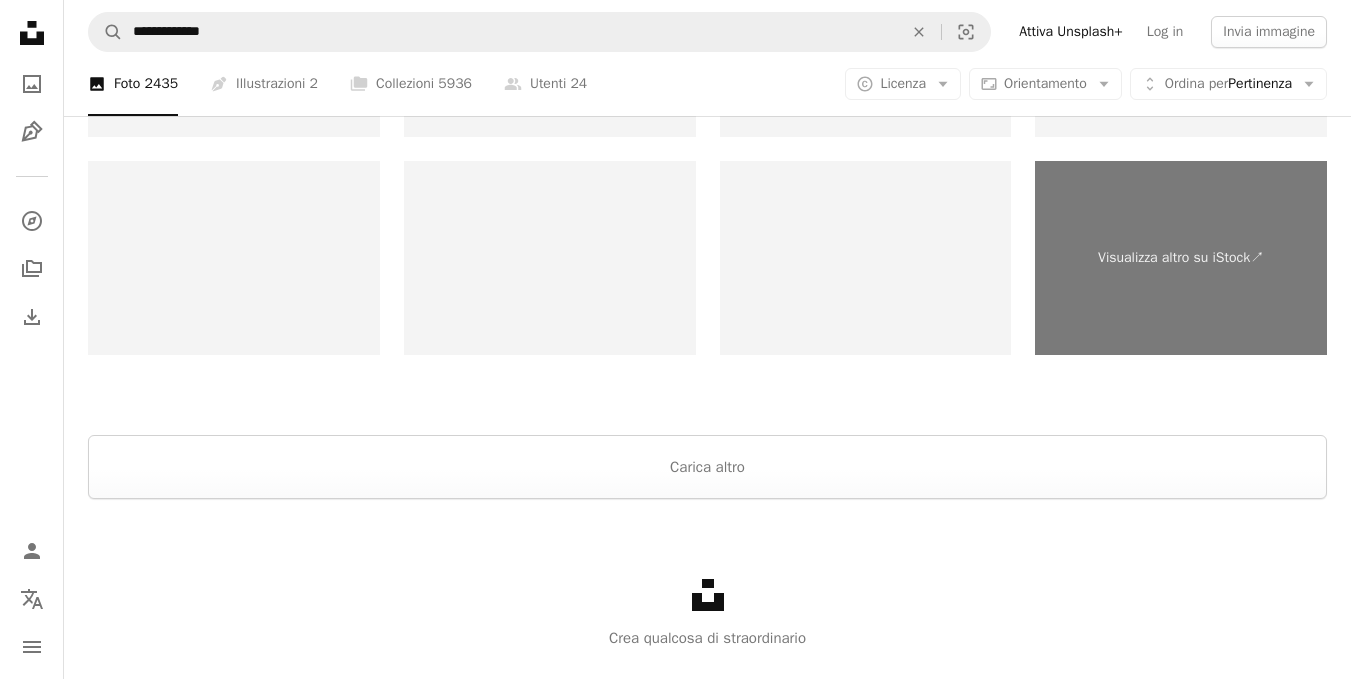 scroll, scrollTop: 4200, scrollLeft: 0, axis: vertical 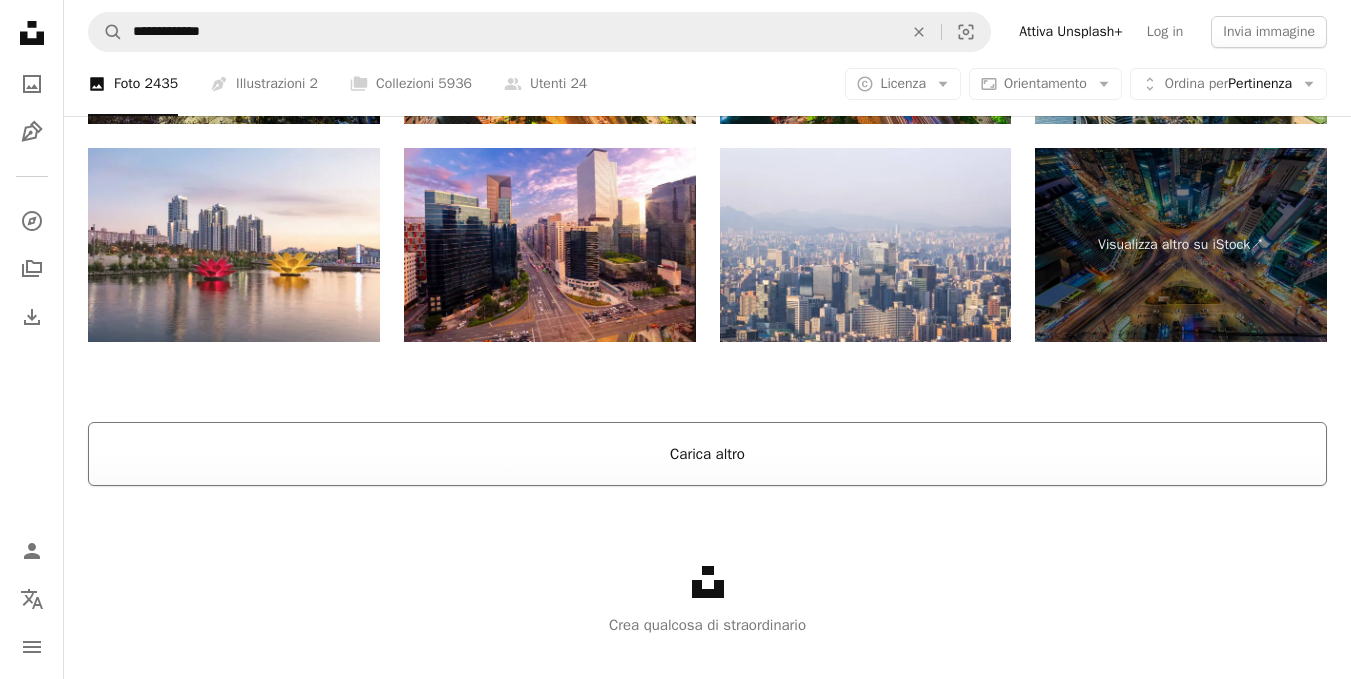 click on "Carica altro" at bounding box center [707, 454] 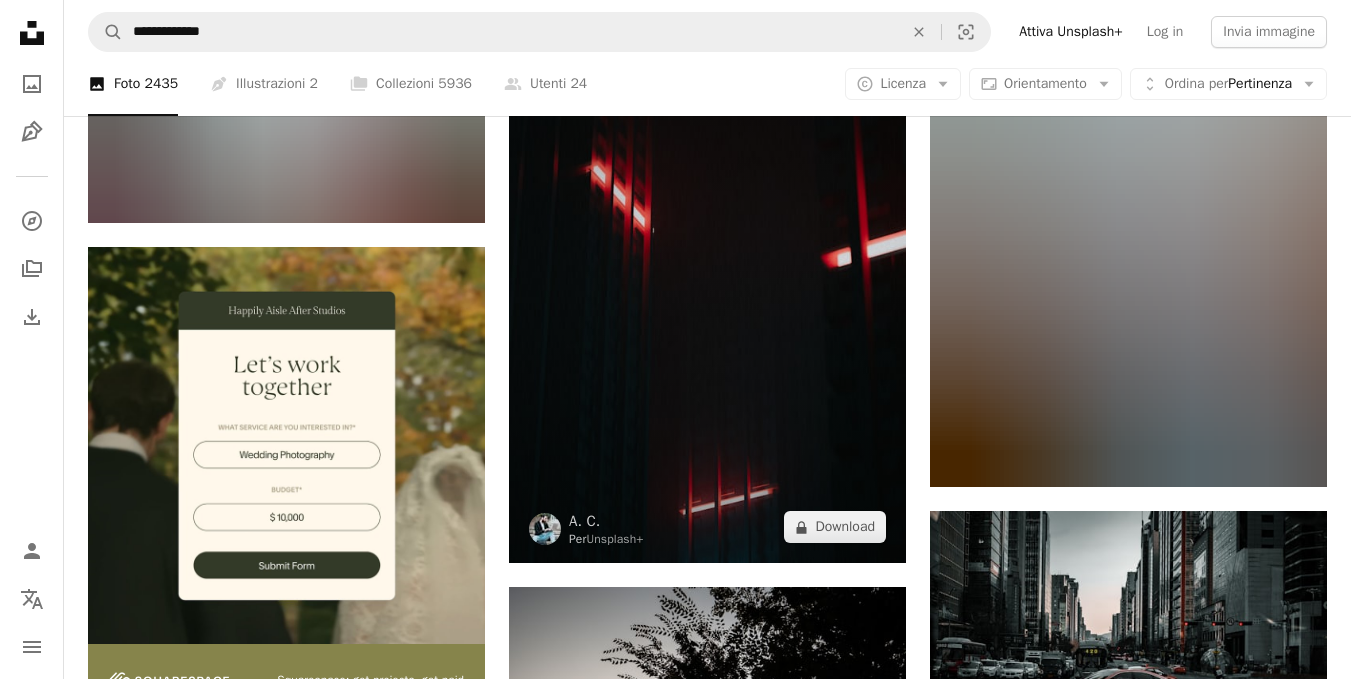 scroll, scrollTop: 4525, scrollLeft: 0, axis: vertical 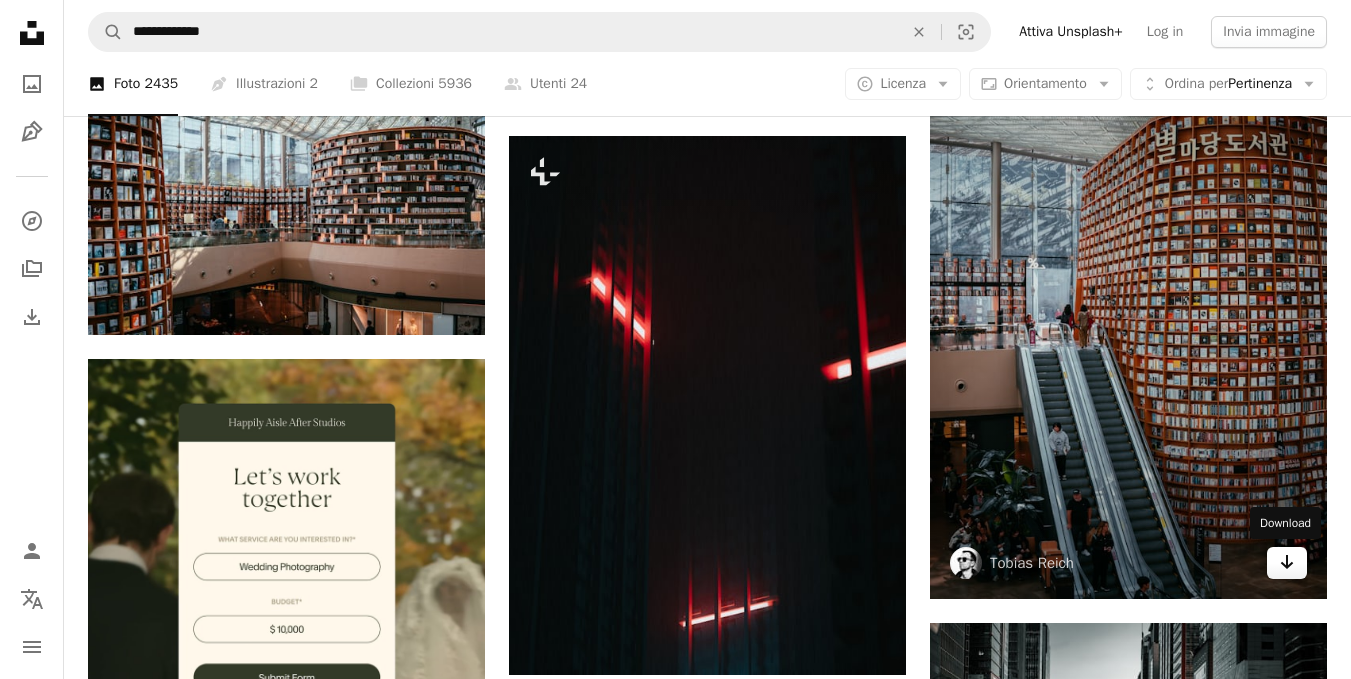 click on "Arrow pointing down" at bounding box center [1287, 563] 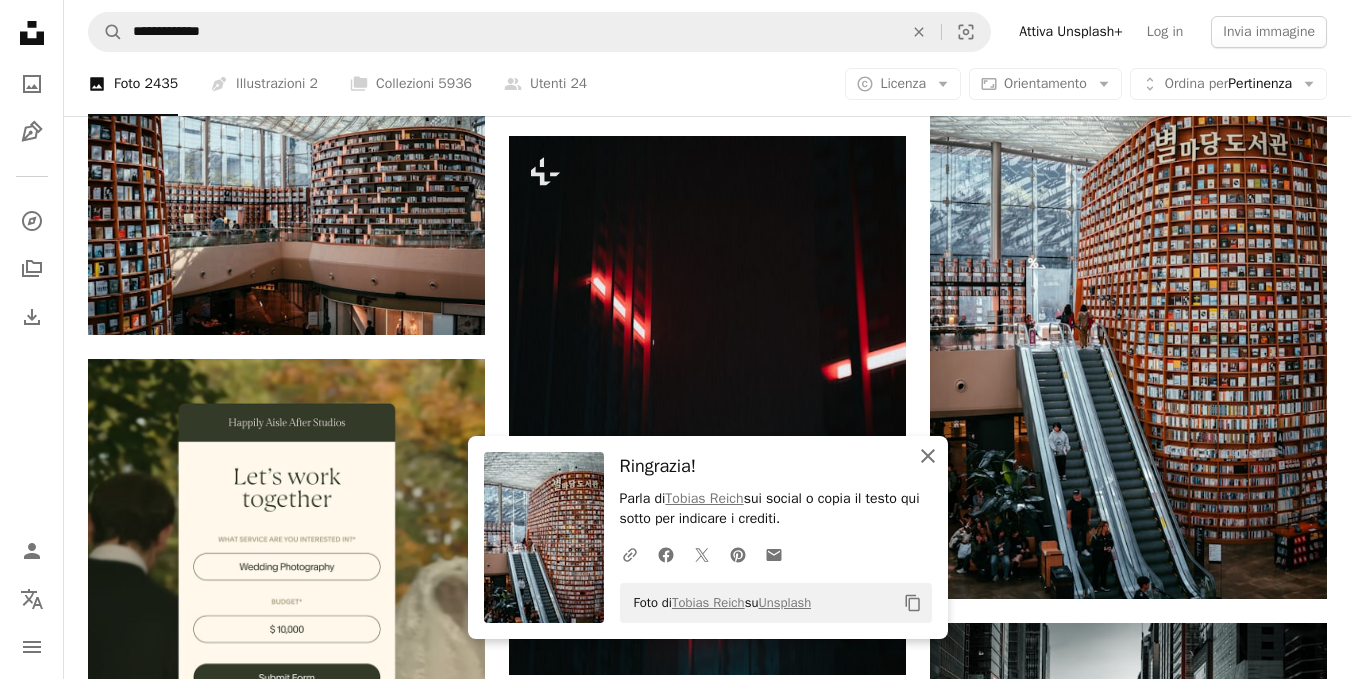 click 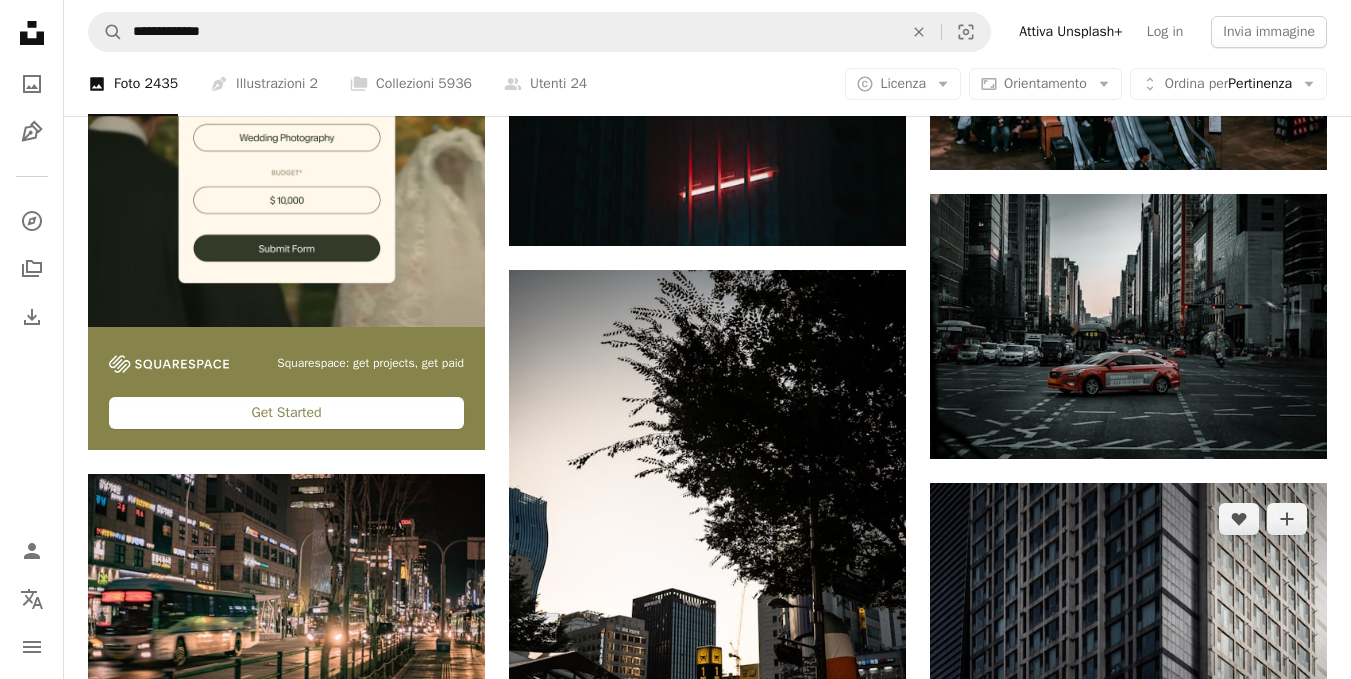 scroll, scrollTop: 5163, scrollLeft: 0, axis: vertical 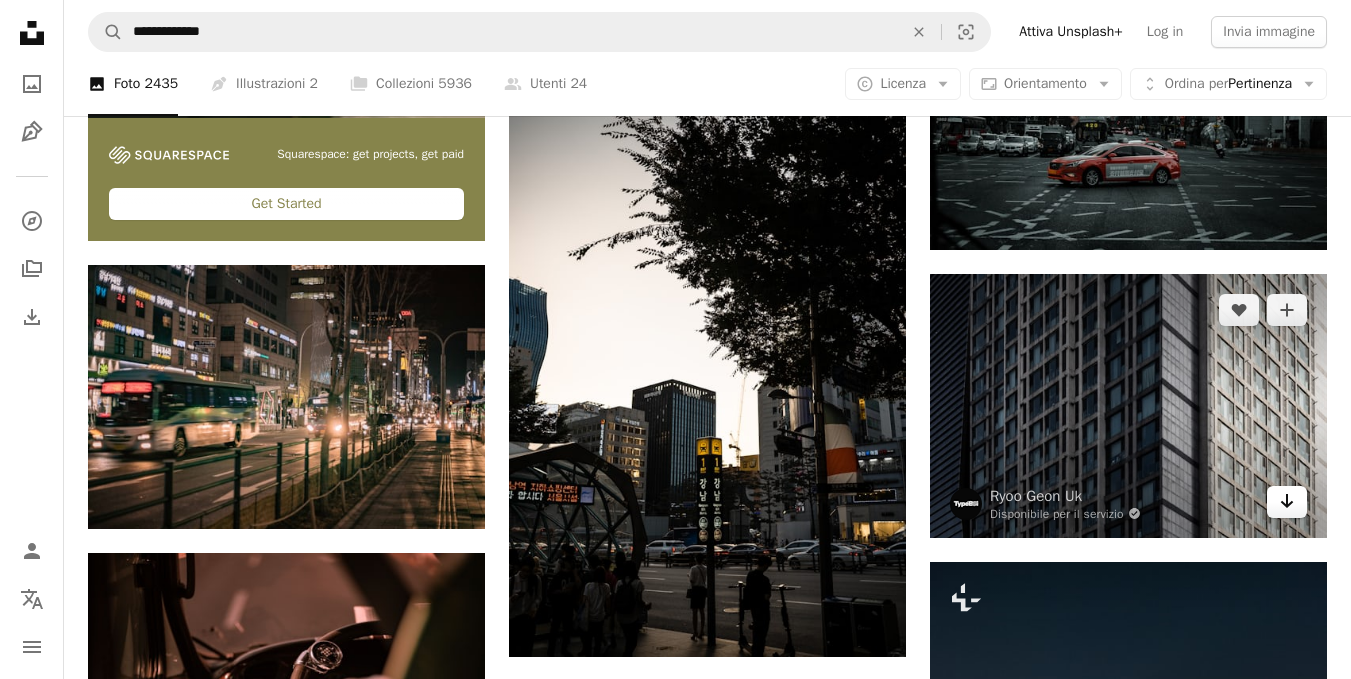 click on "Arrow pointing down" at bounding box center [1287, 502] 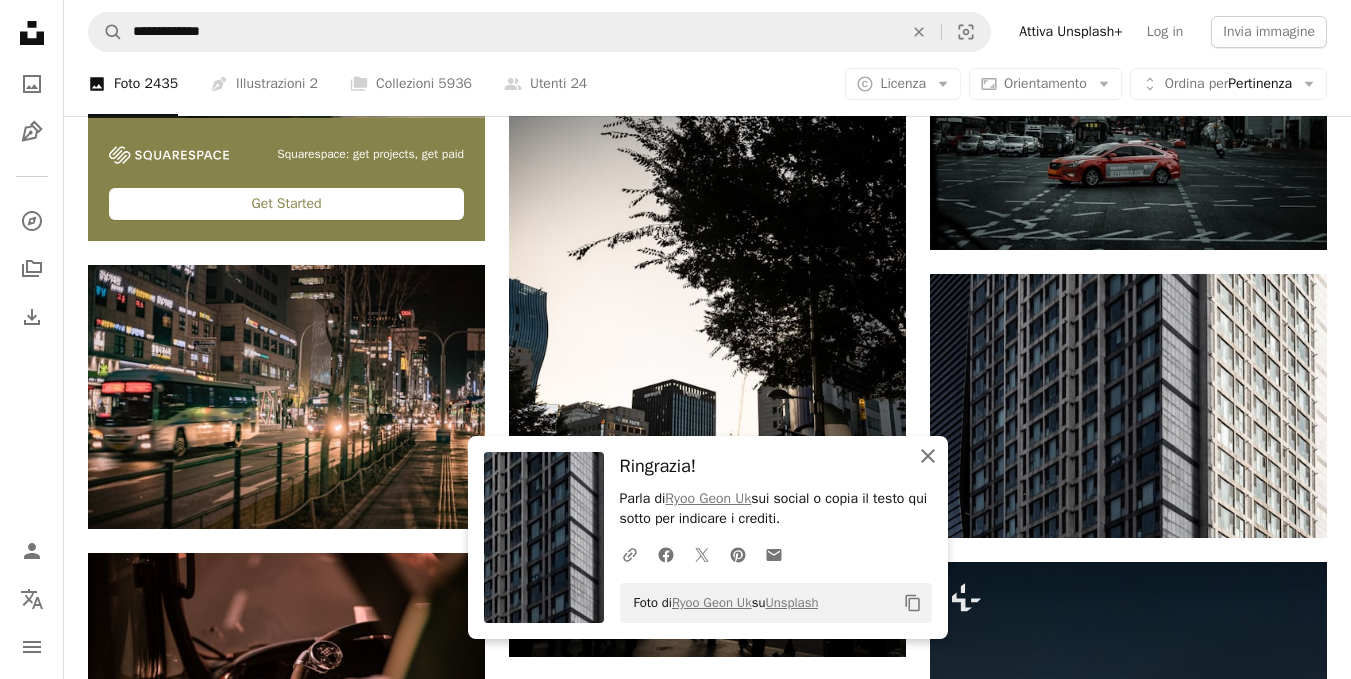 click 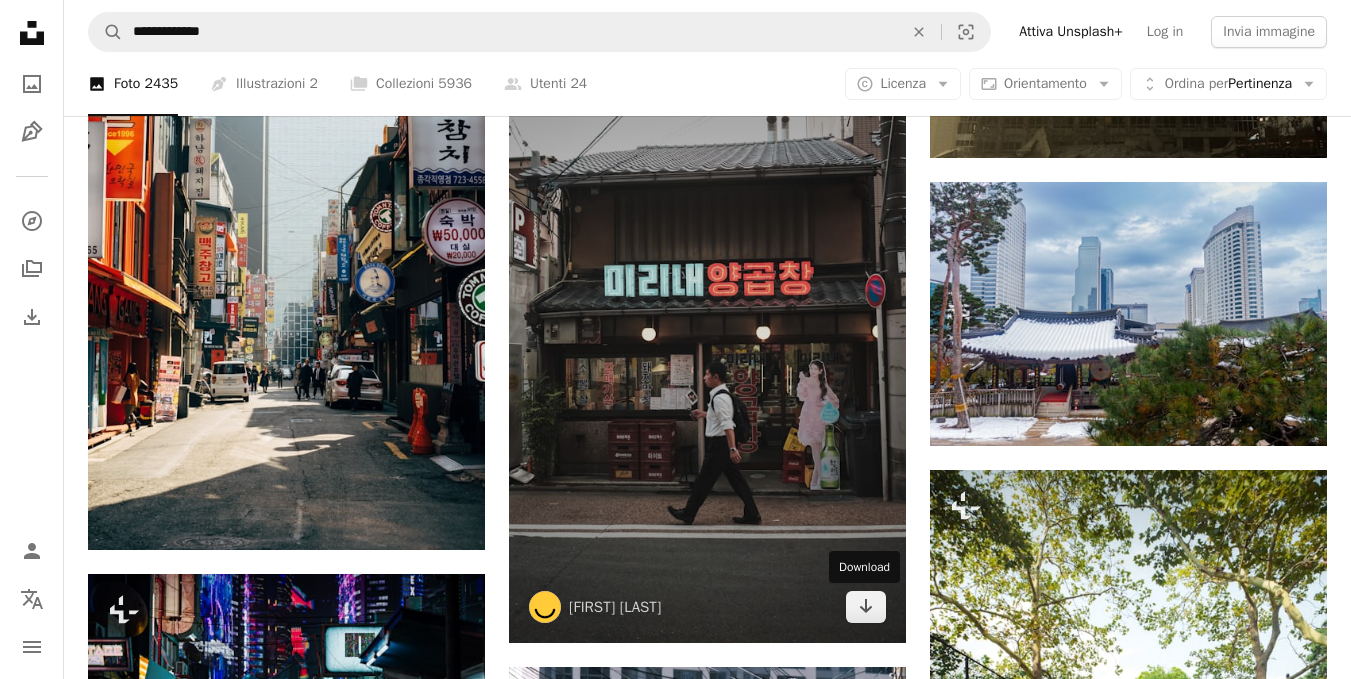 scroll, scrollTop: 9858, scrollLeft: 0, axis: vertical 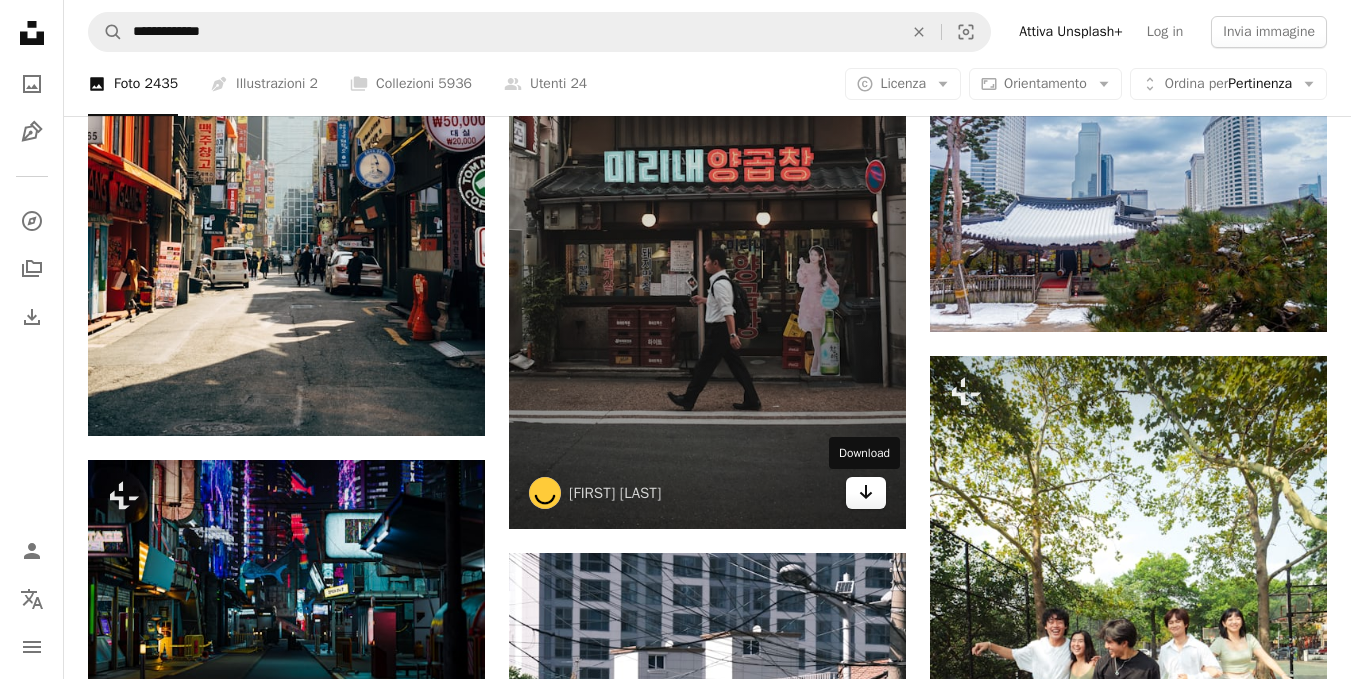 click on "Arrow pointing down" at bounding box center [866, 493] 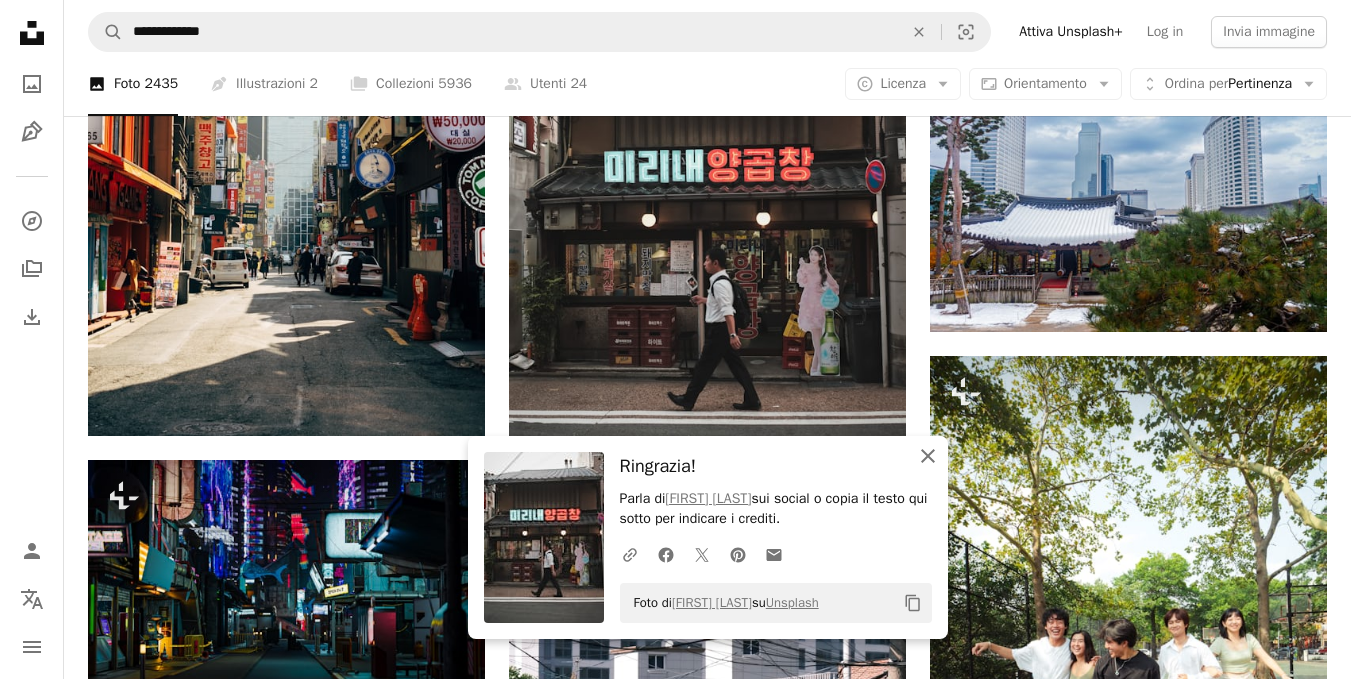 click 